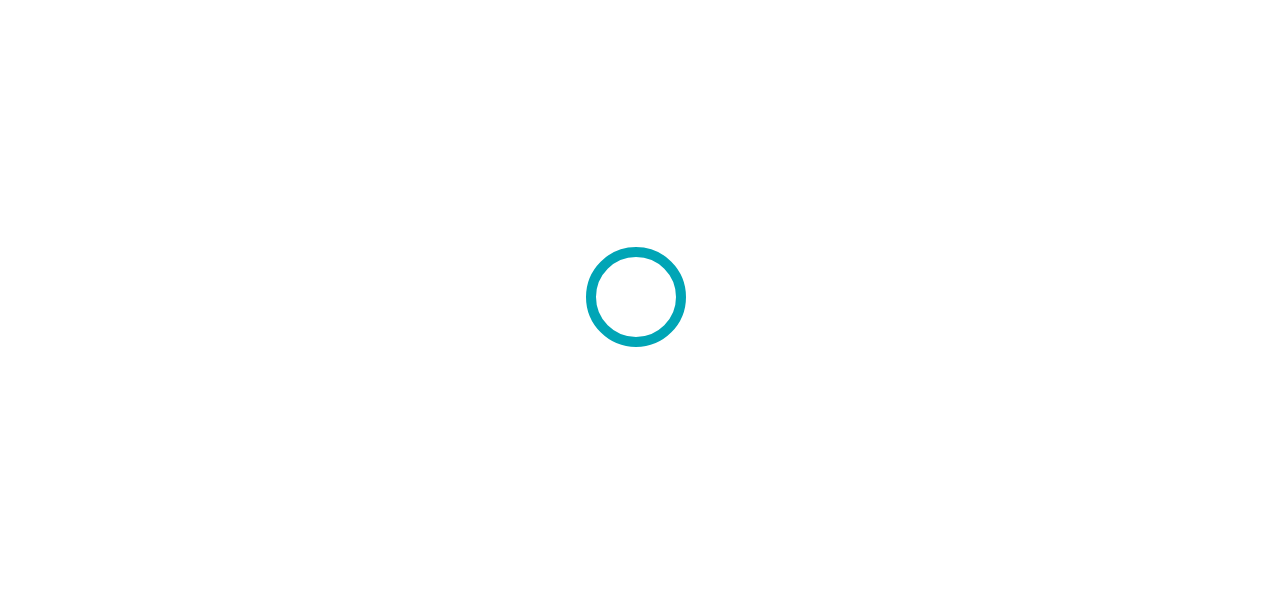 scroll, scrollTop: 0, scrollLeft: 0, axis: both 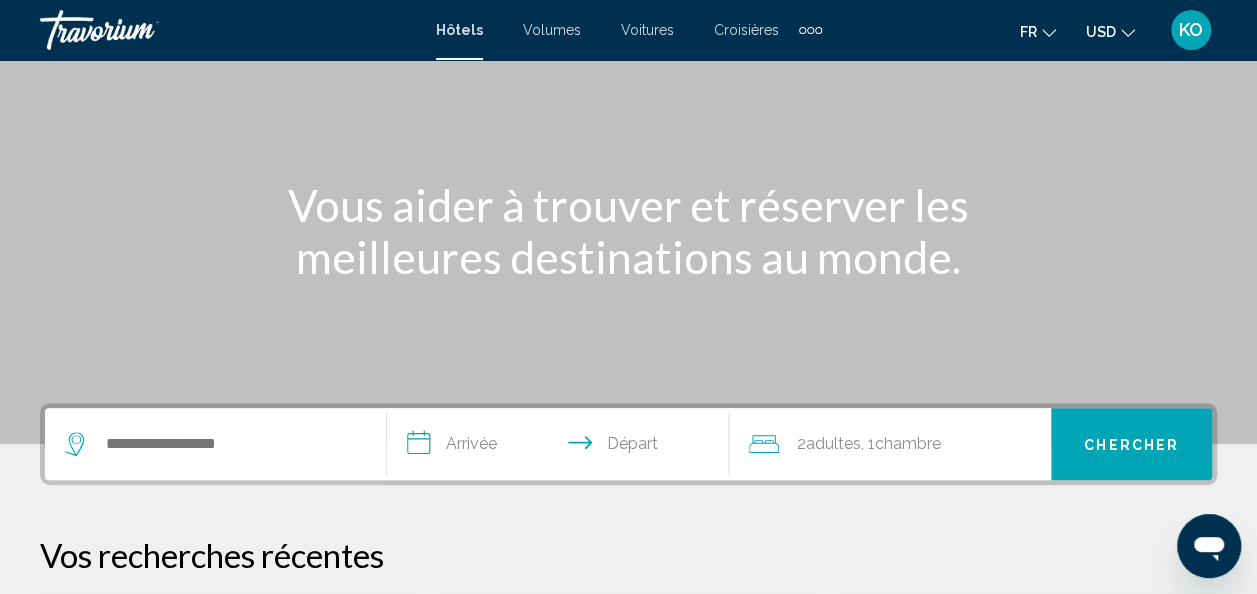 click on "USD" 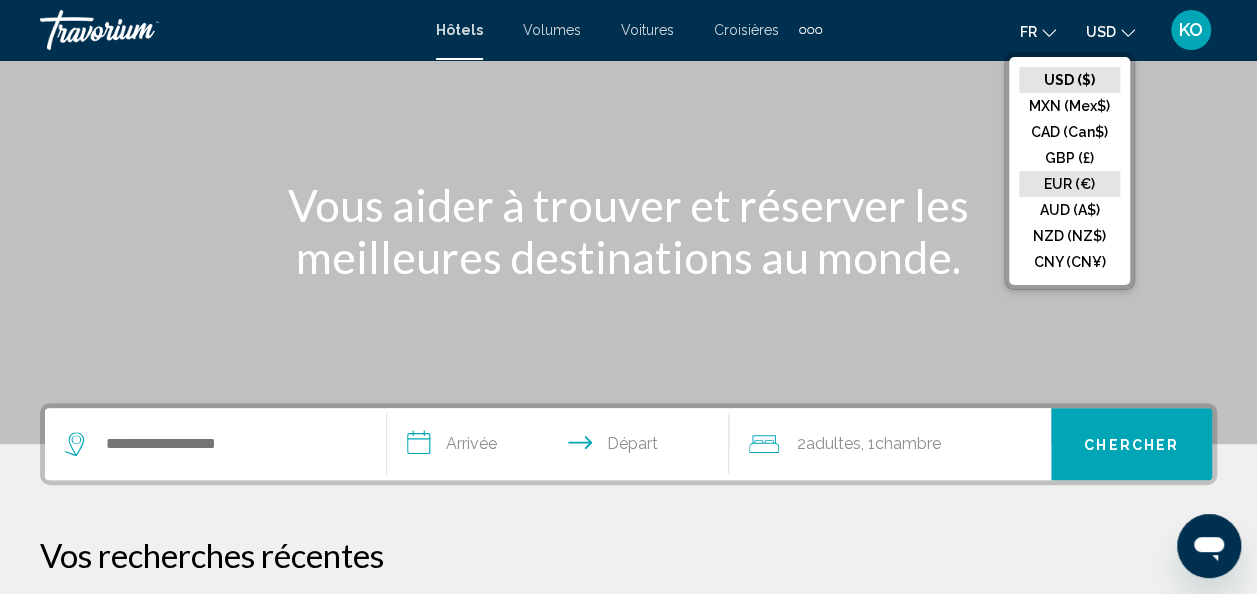 click on "EUR (€)" 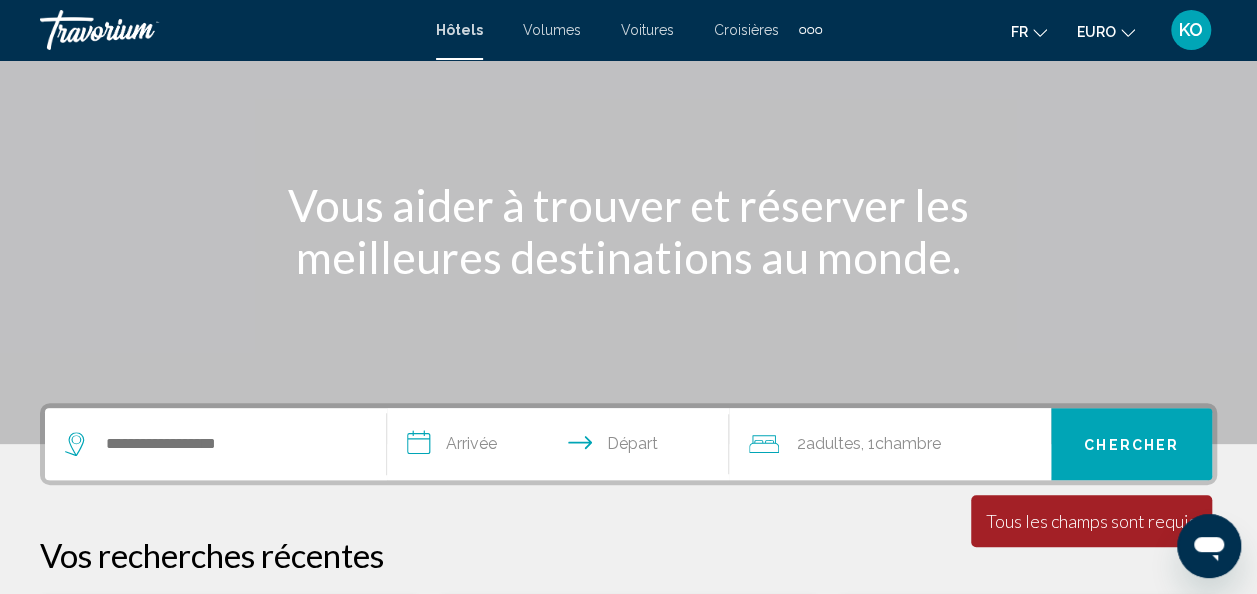 click at bounding box center (215, 444) 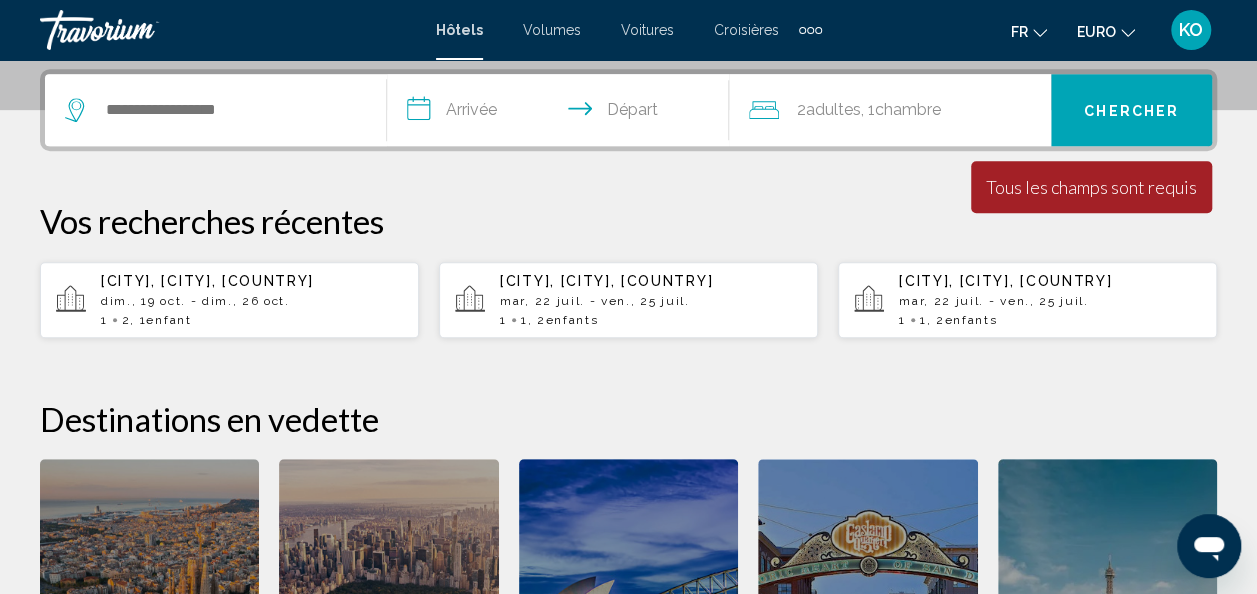 scroll, scrollTop: 494, scrollLeft: 0, axis: vertical 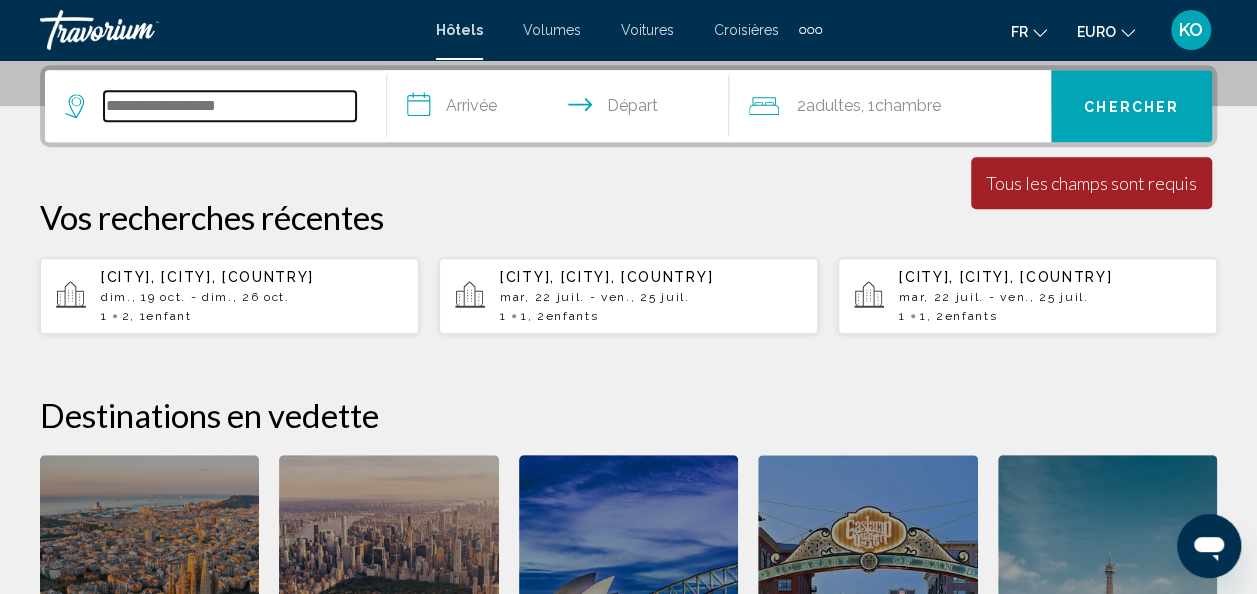 click at bounding box center (230, 106) 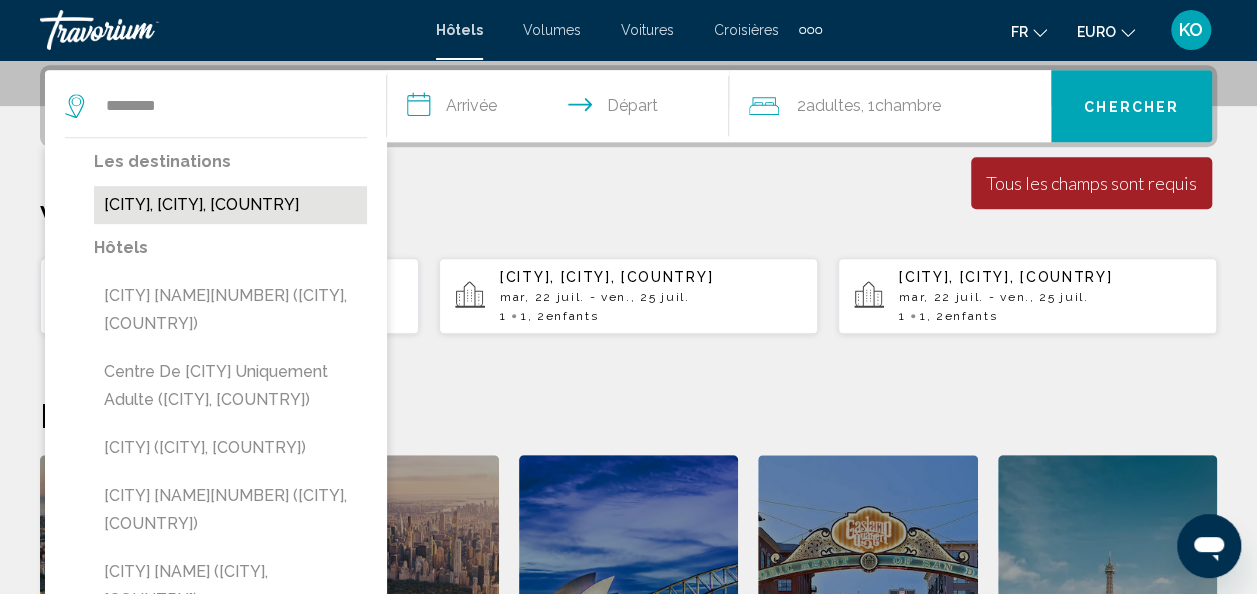 click on "[CITY], [CITY], [COUNTRY]" at bounding box center (230, 205) 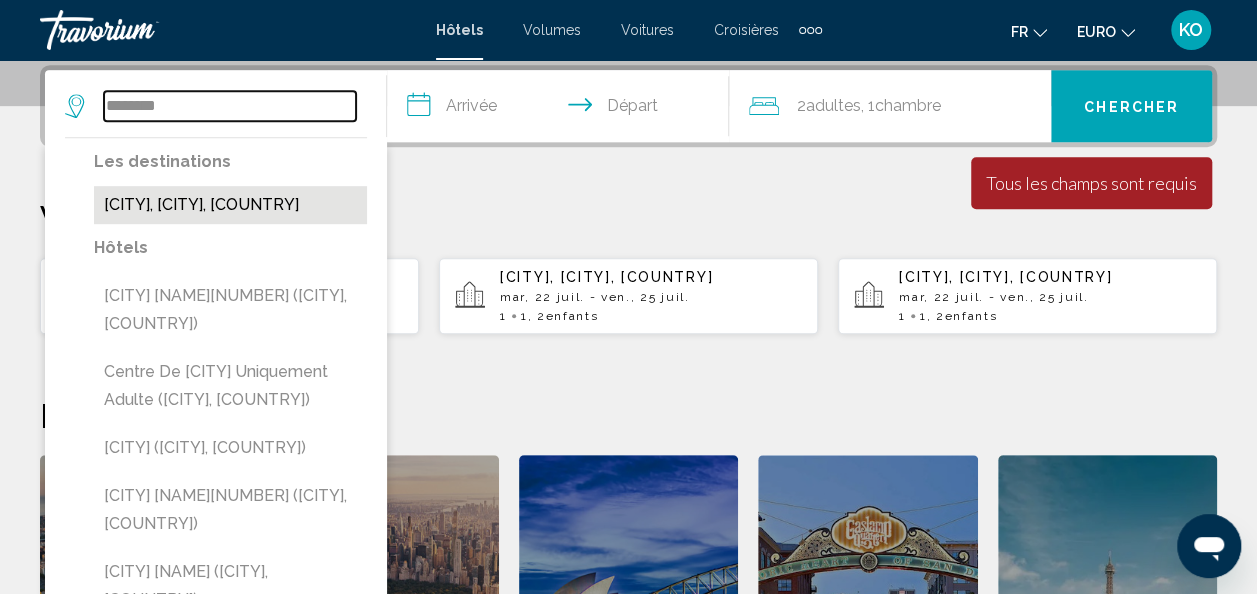 type on "**********" 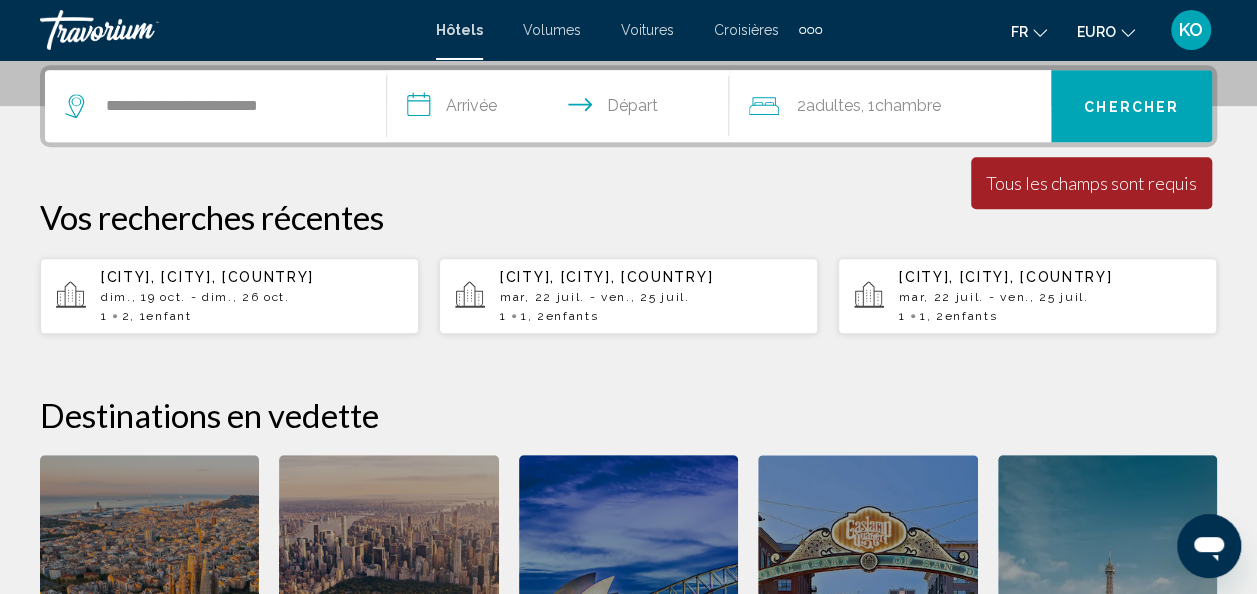 click on "**********" at bounding box center [562, 109] 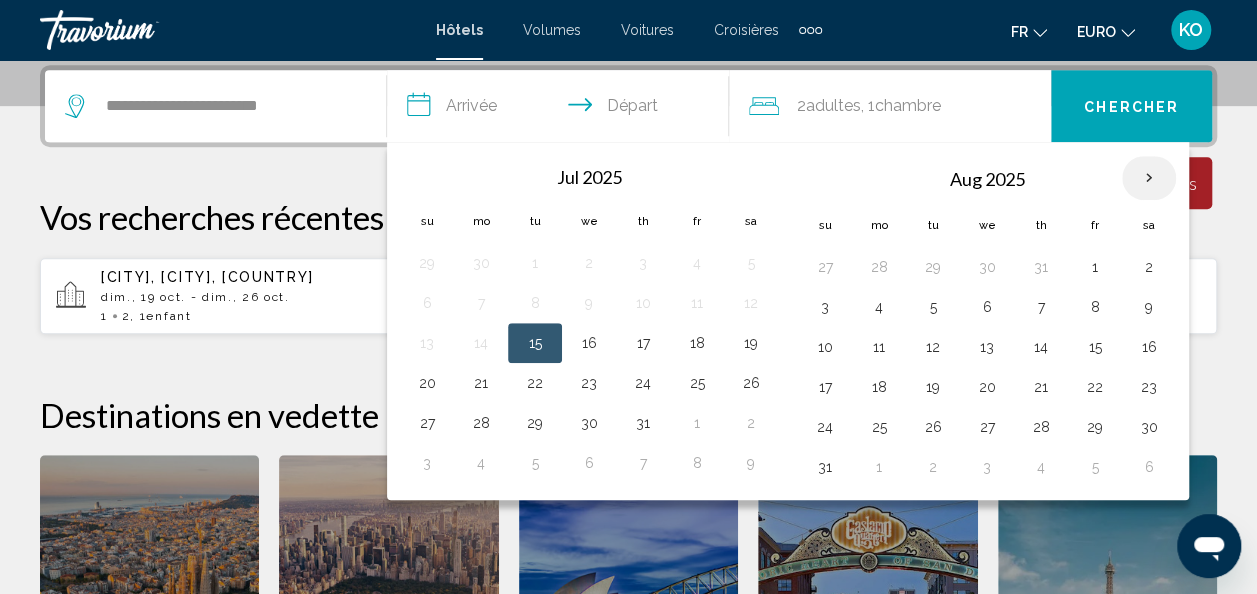 click at bounding box center [1149, 178] 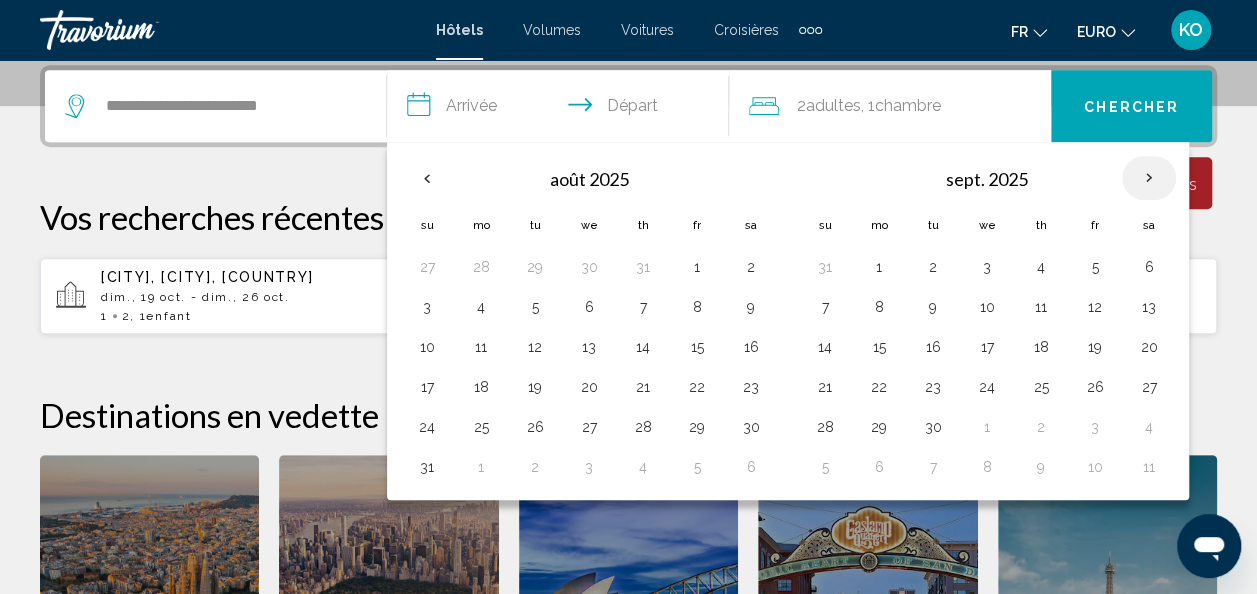 click at bounding box center (1149, 178) 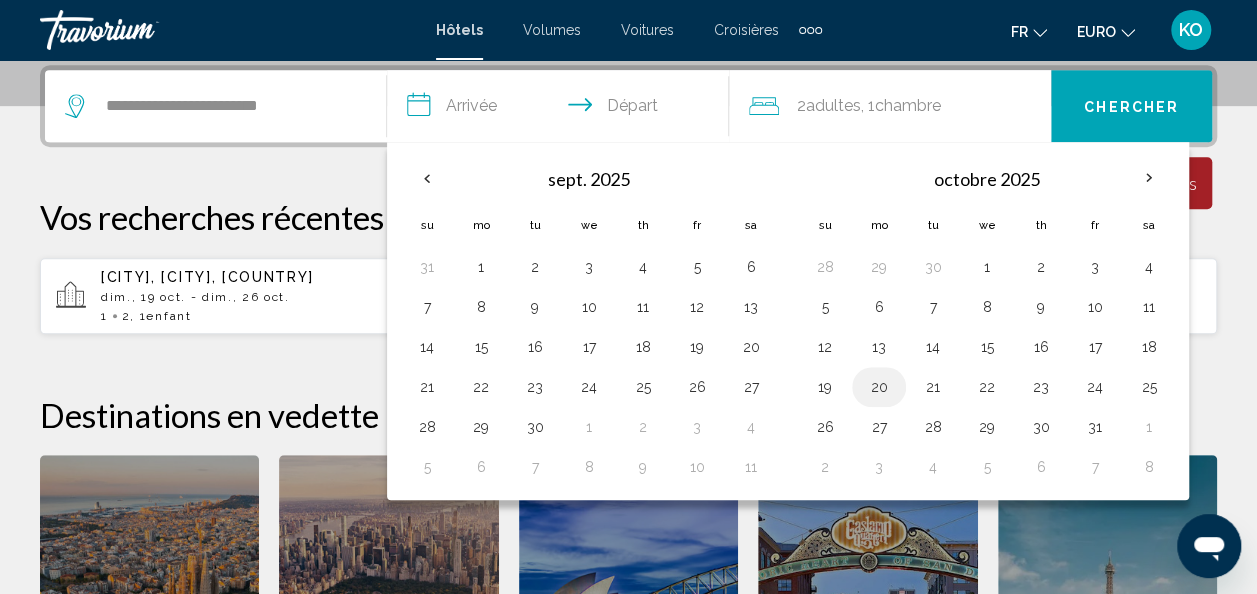 click on "20" at bounding box center (879, 387) 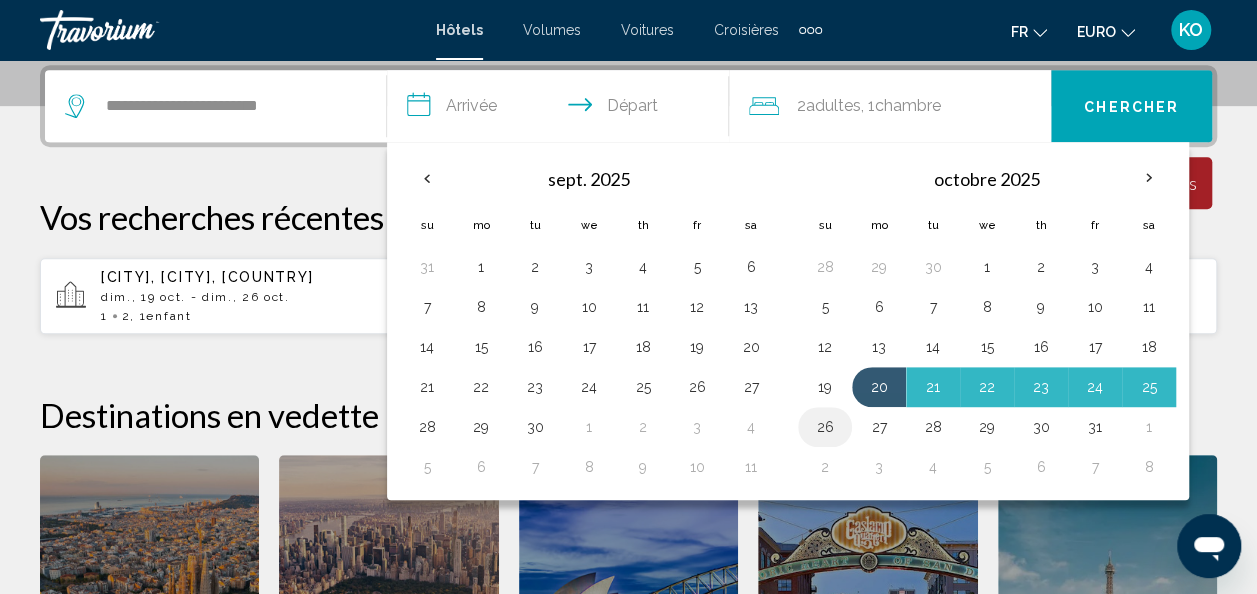 click on "26" at bounding box center (825, 427) 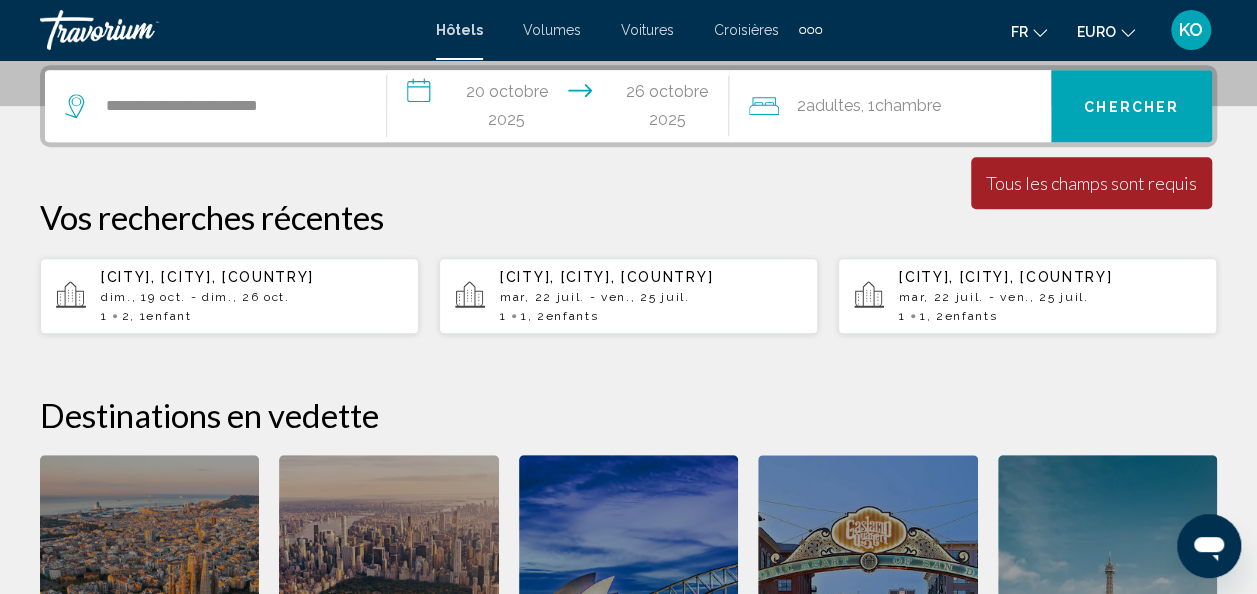 click on "2  Adulte Adultes , 1  Chambre pièces" 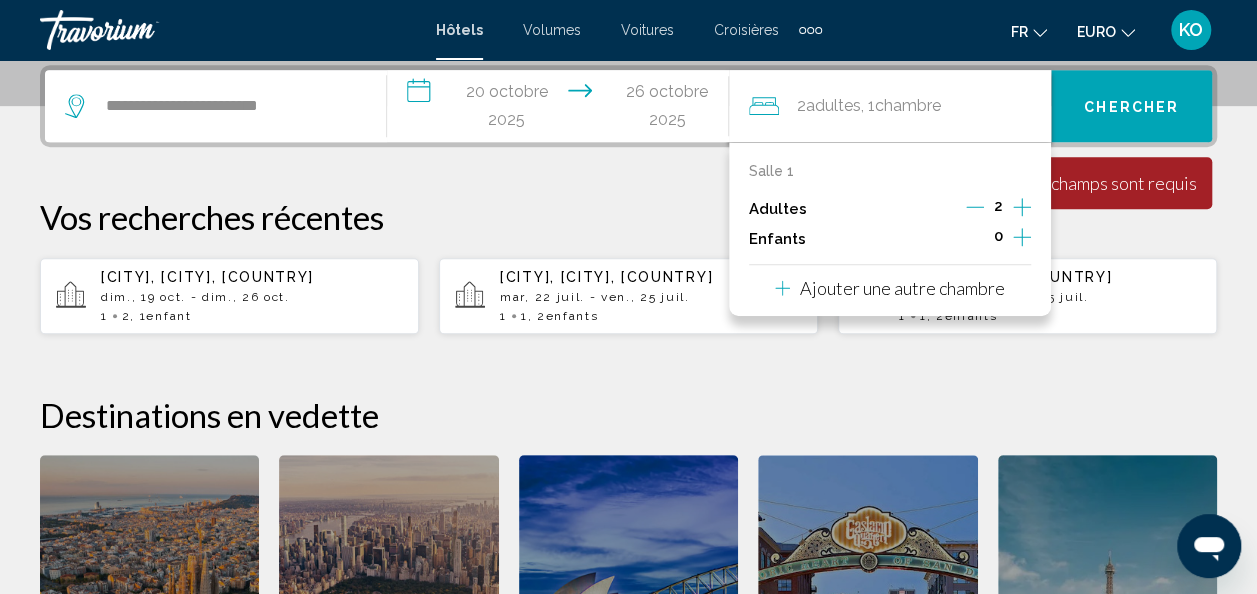 click 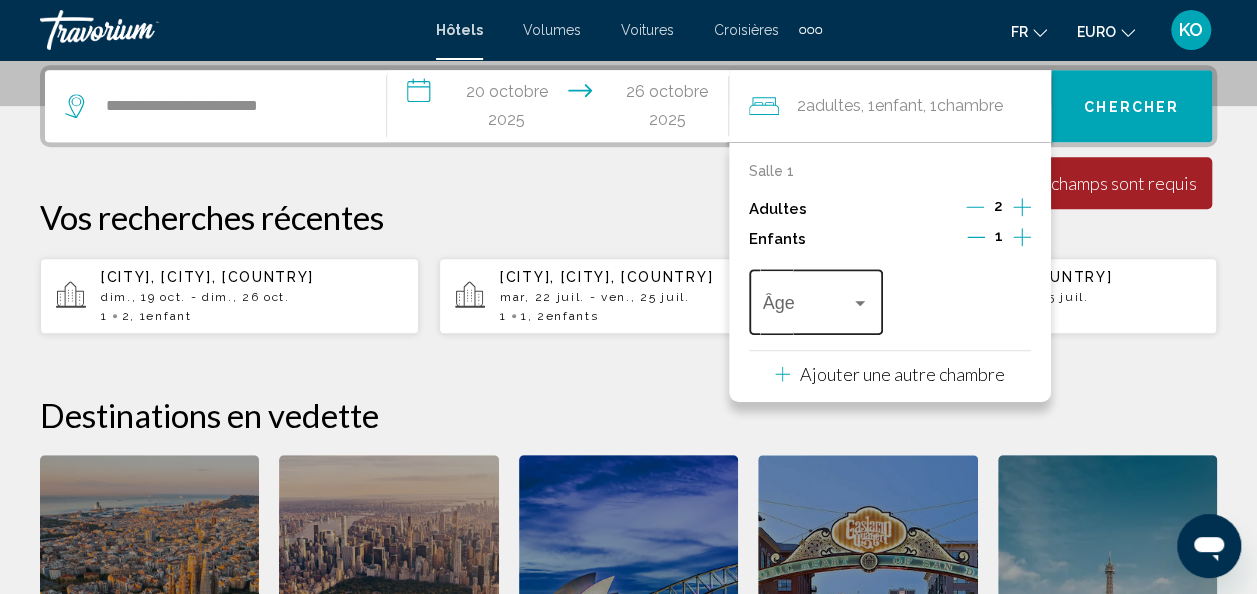 click on "Âge" at bounding box center [816, 299] 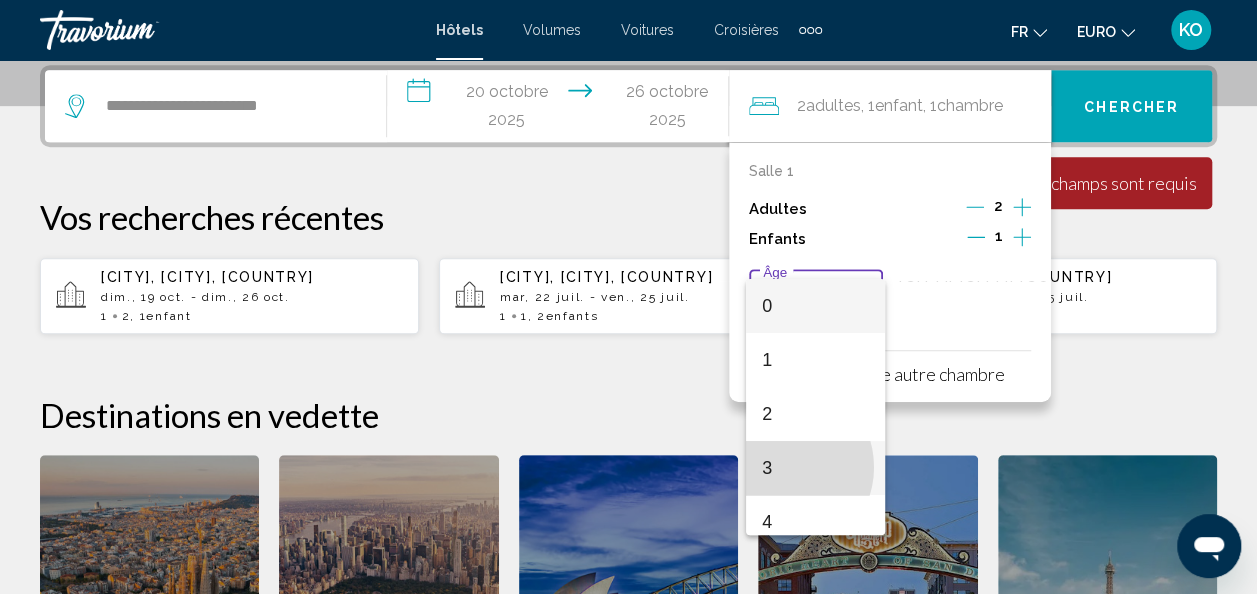 click on "3" at bounding box center (815, 468) 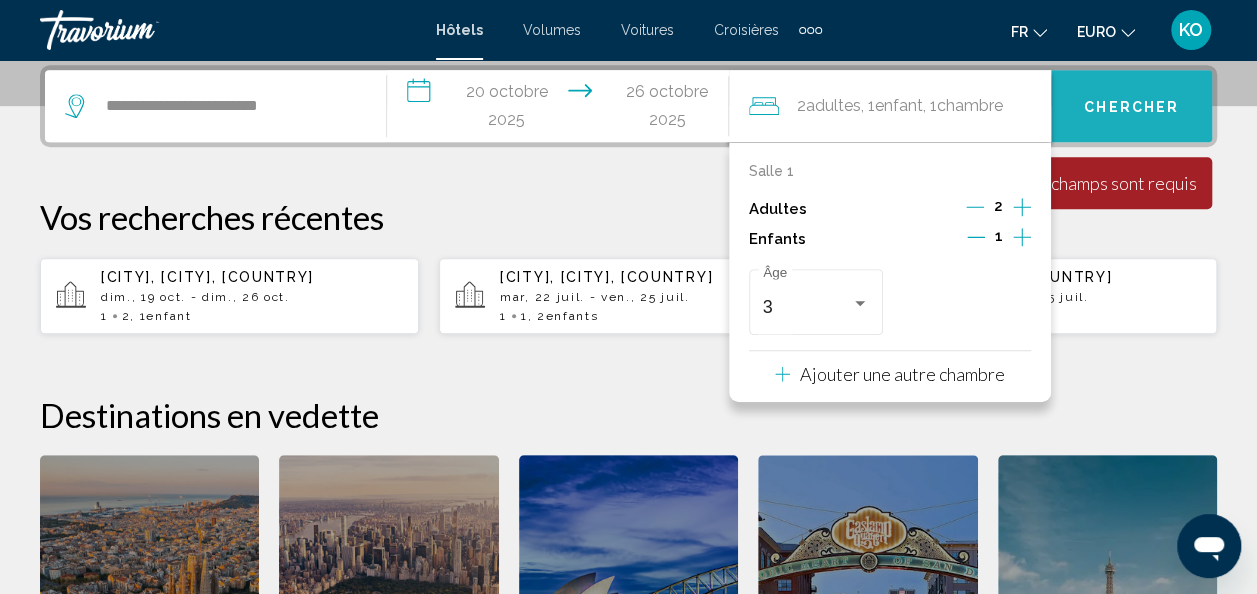 click on "Chercher" at bounding box center [1131, 106] 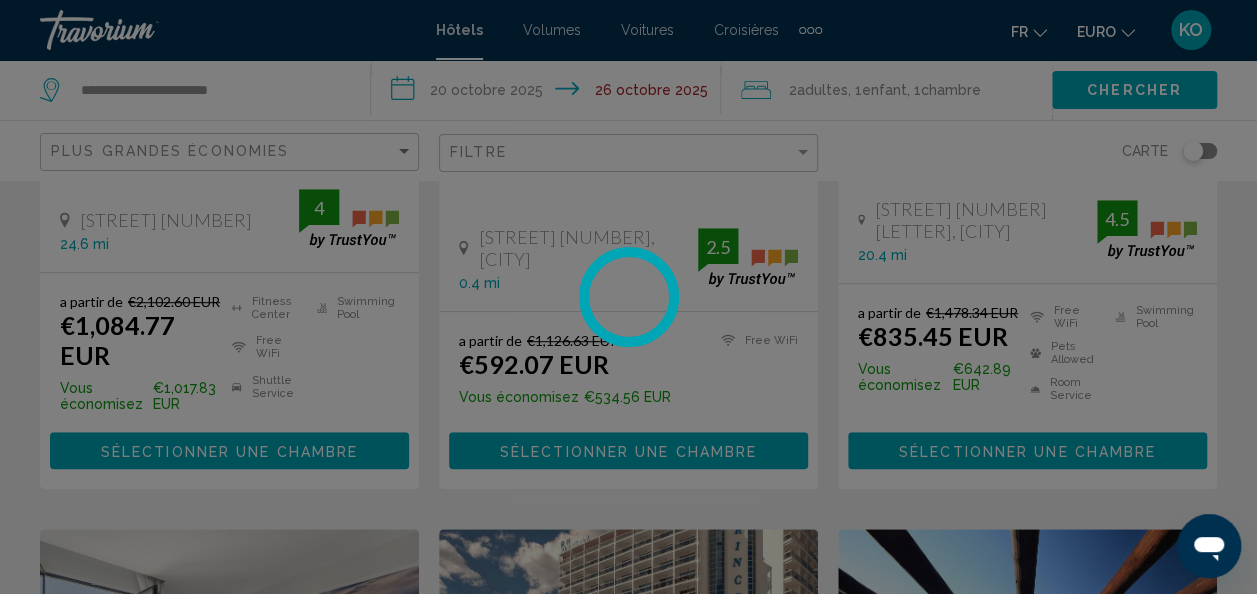 scroll, scrollTop: 0, scrollLeft: 0, axis: both 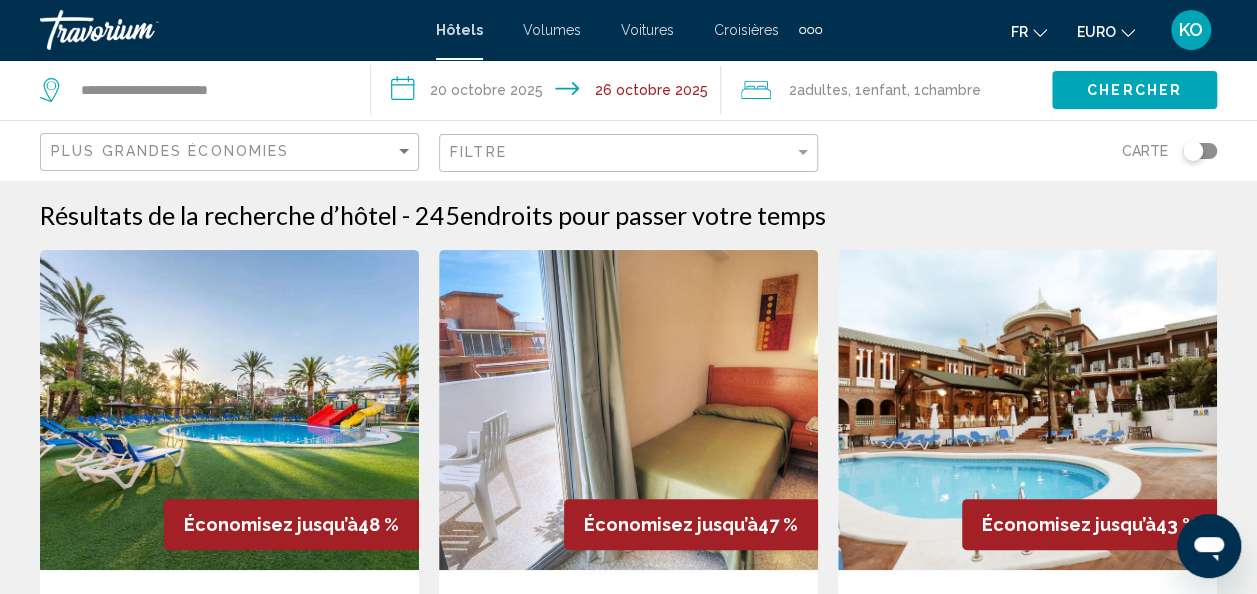 click on "Filtre" 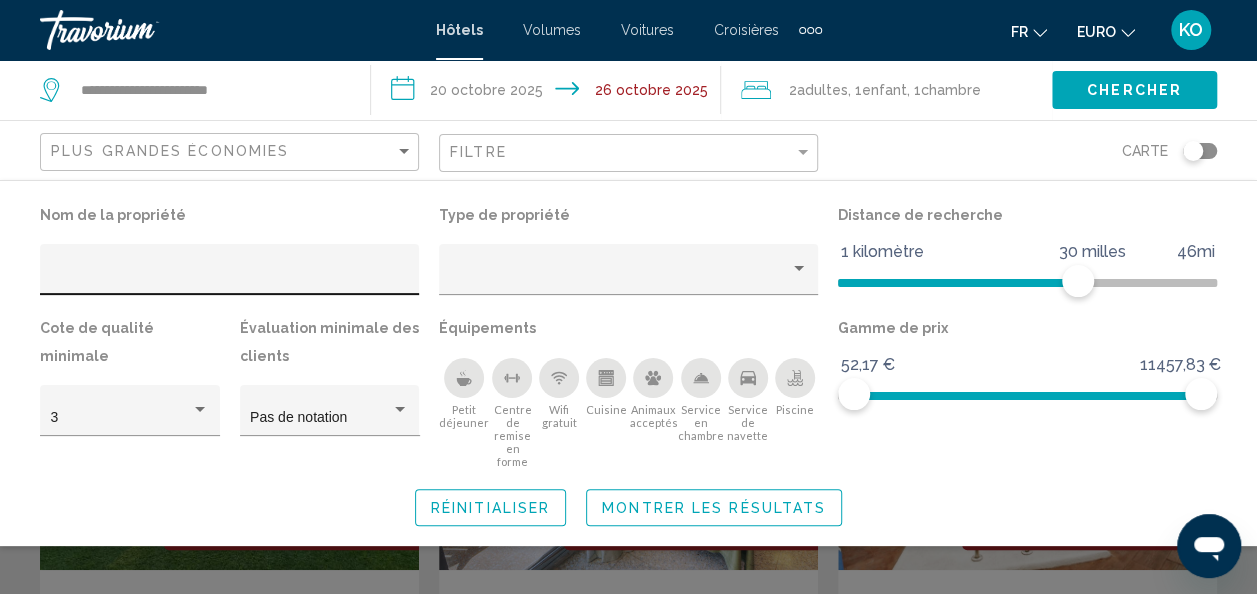 click 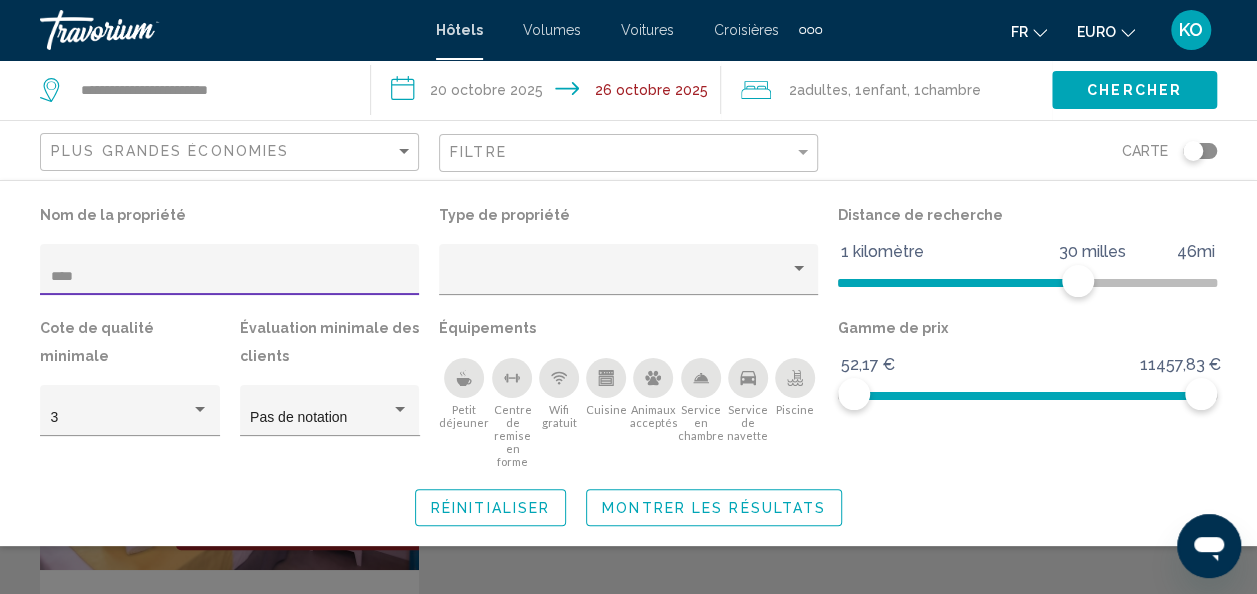 type on "****" 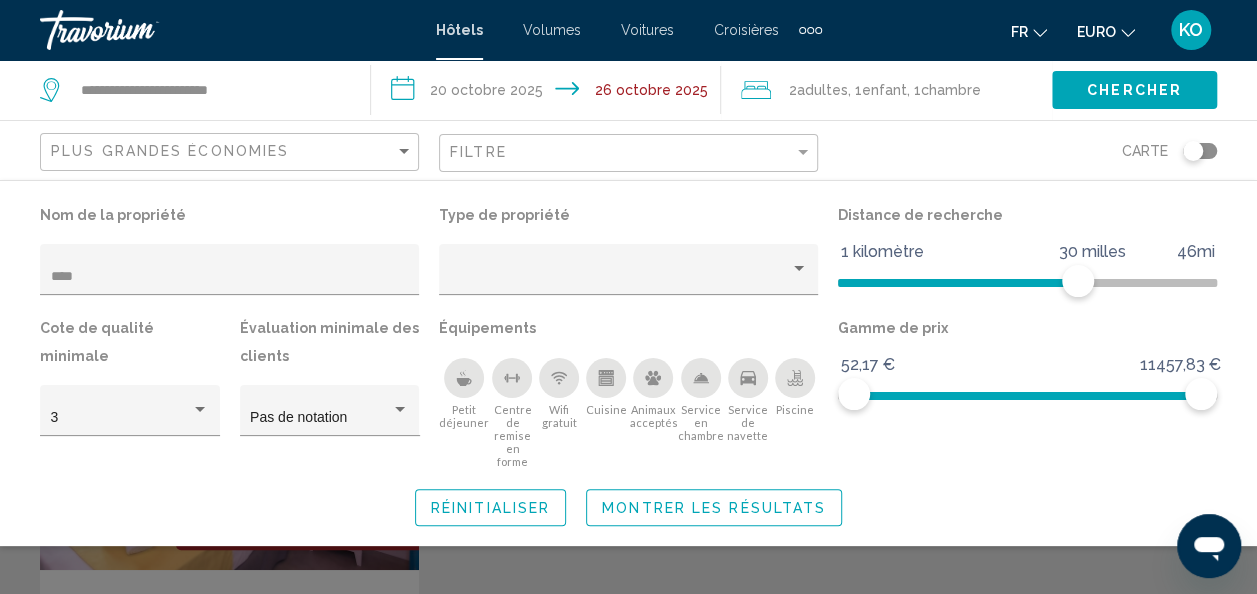 click 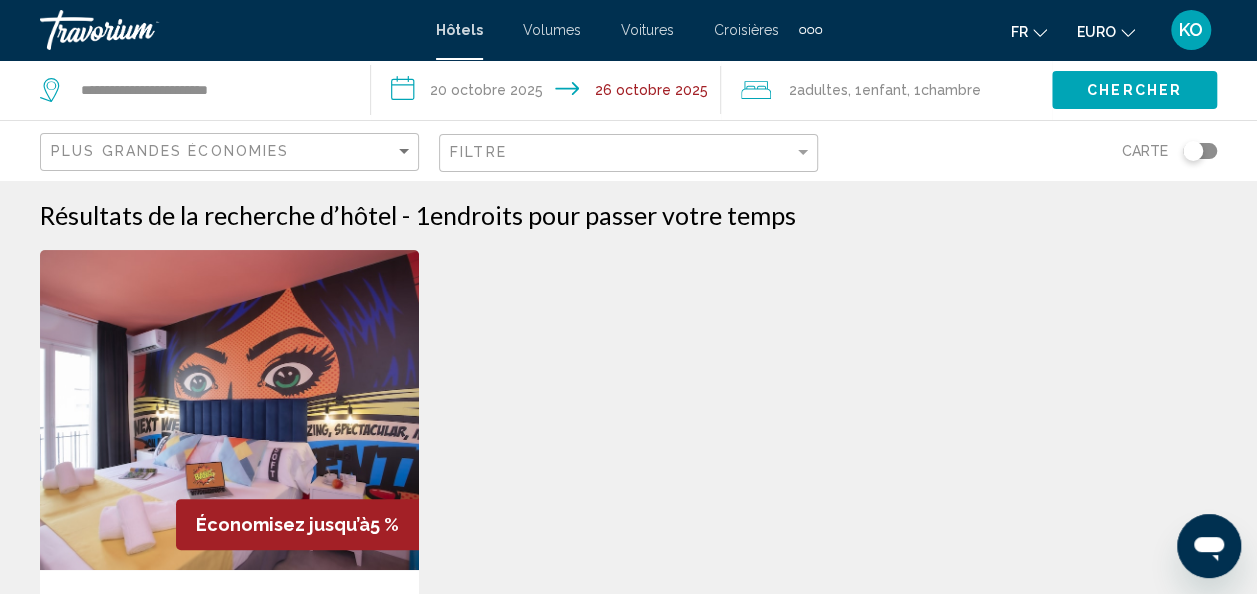 click at bounding box center (229, 410) 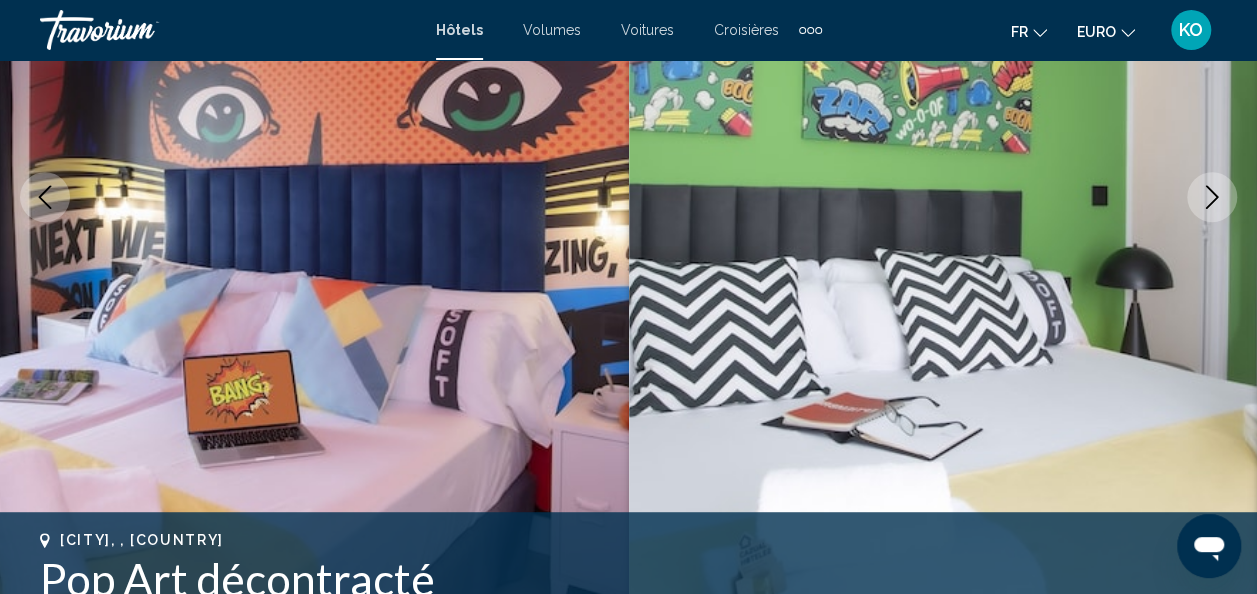 scroll, scrollTop: 281, scrollLeft: 0, axis: vertical 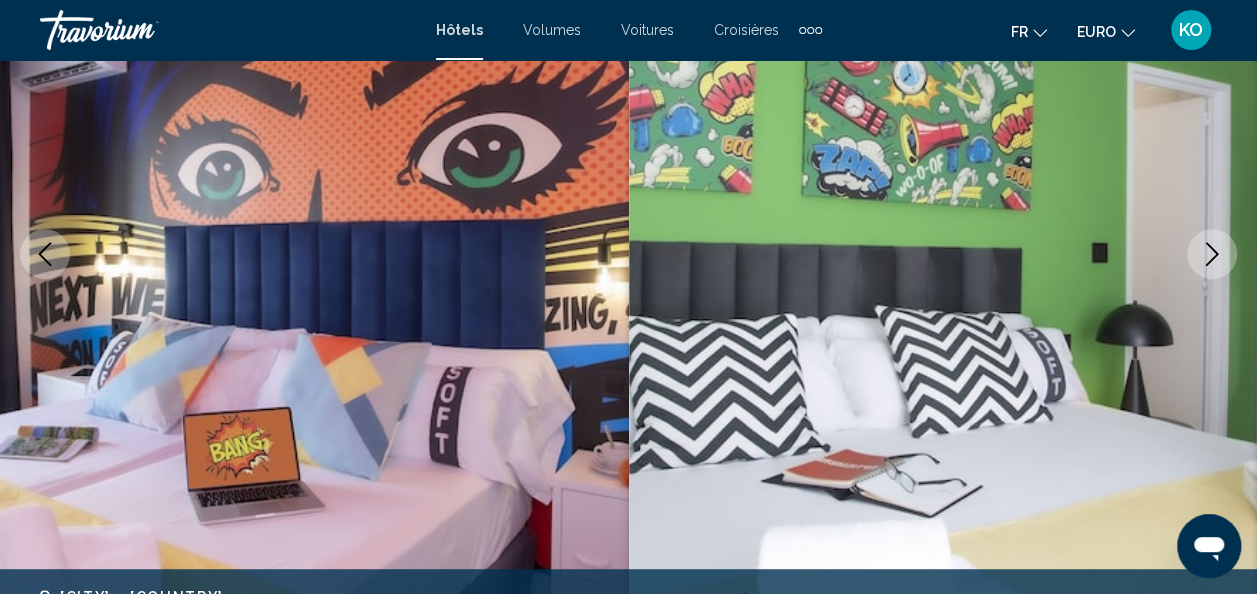 click 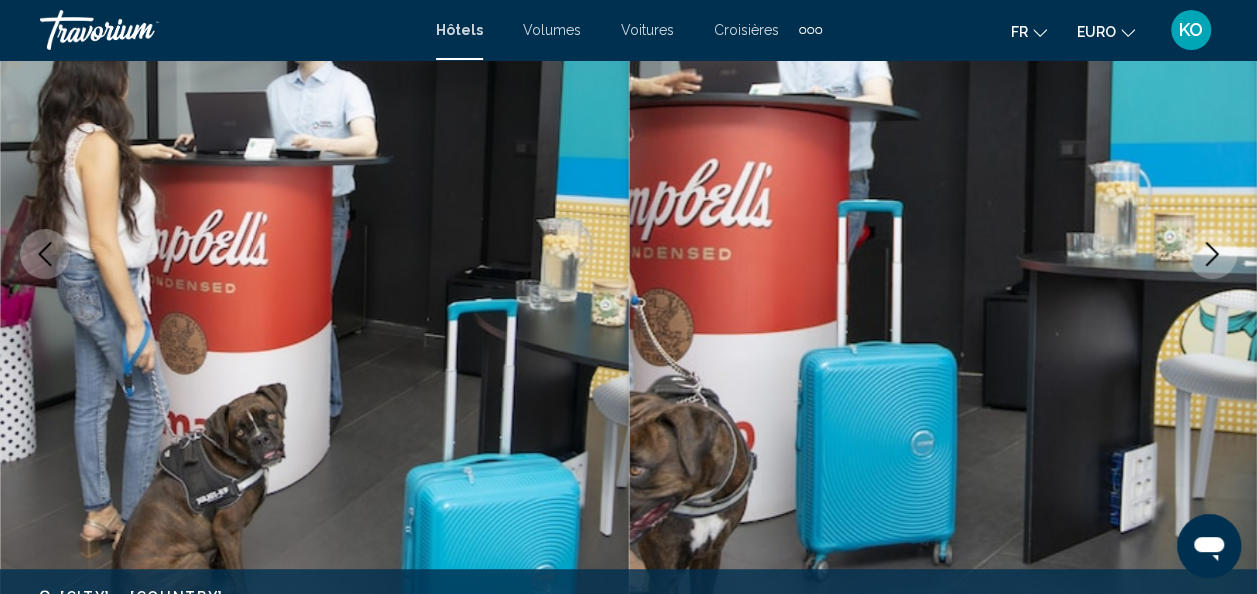 click 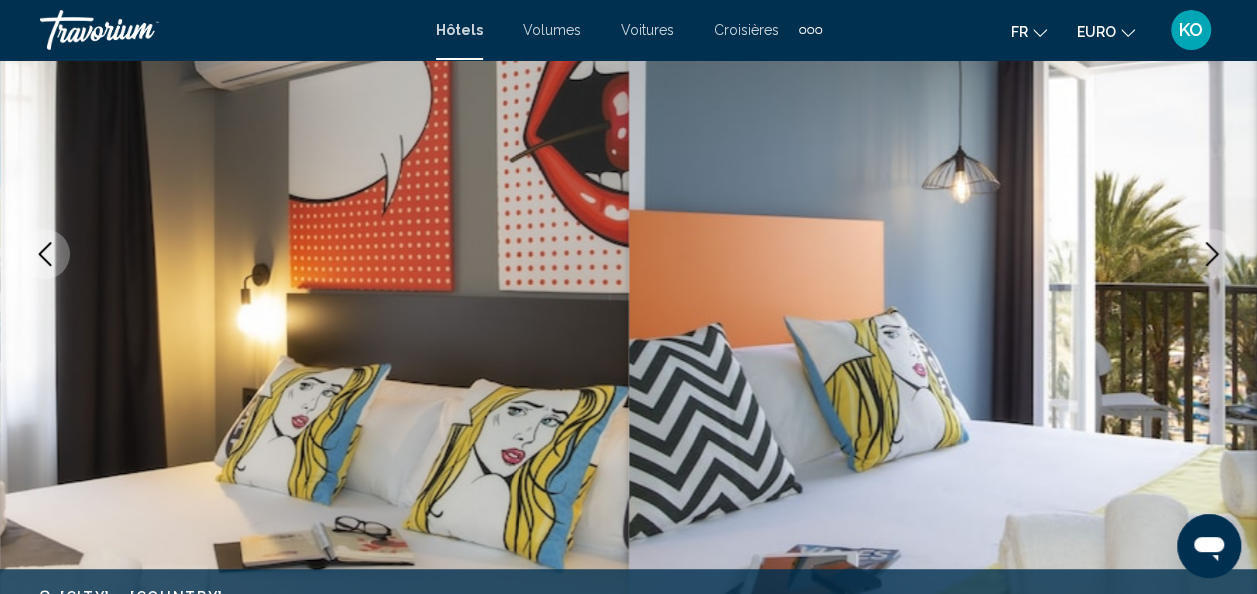 click 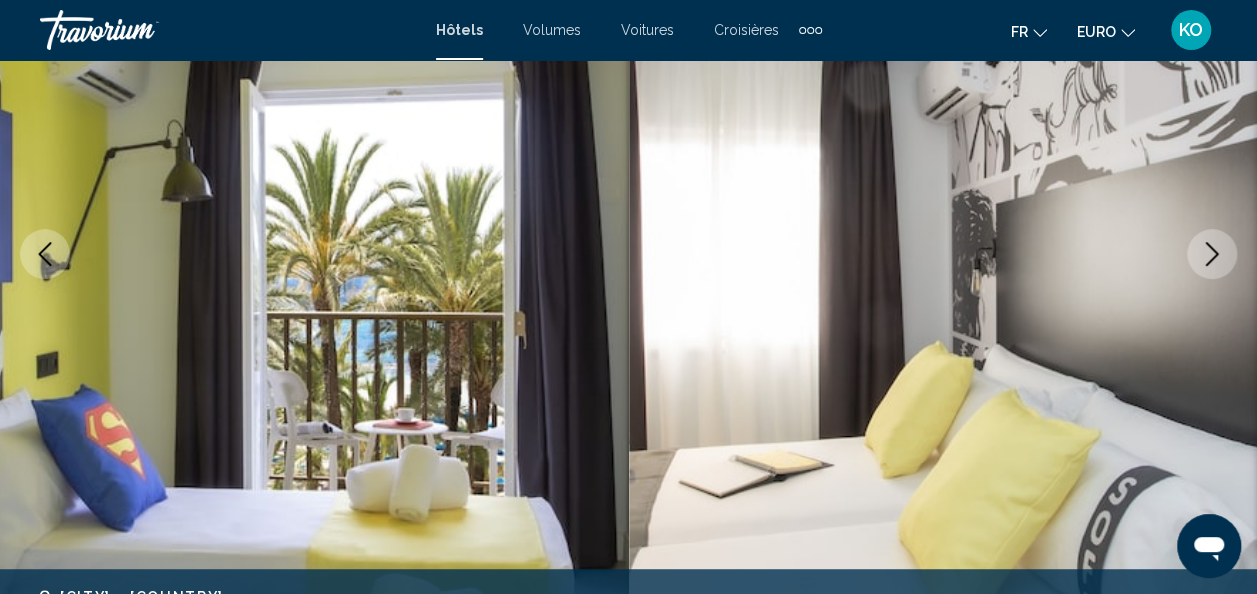 click 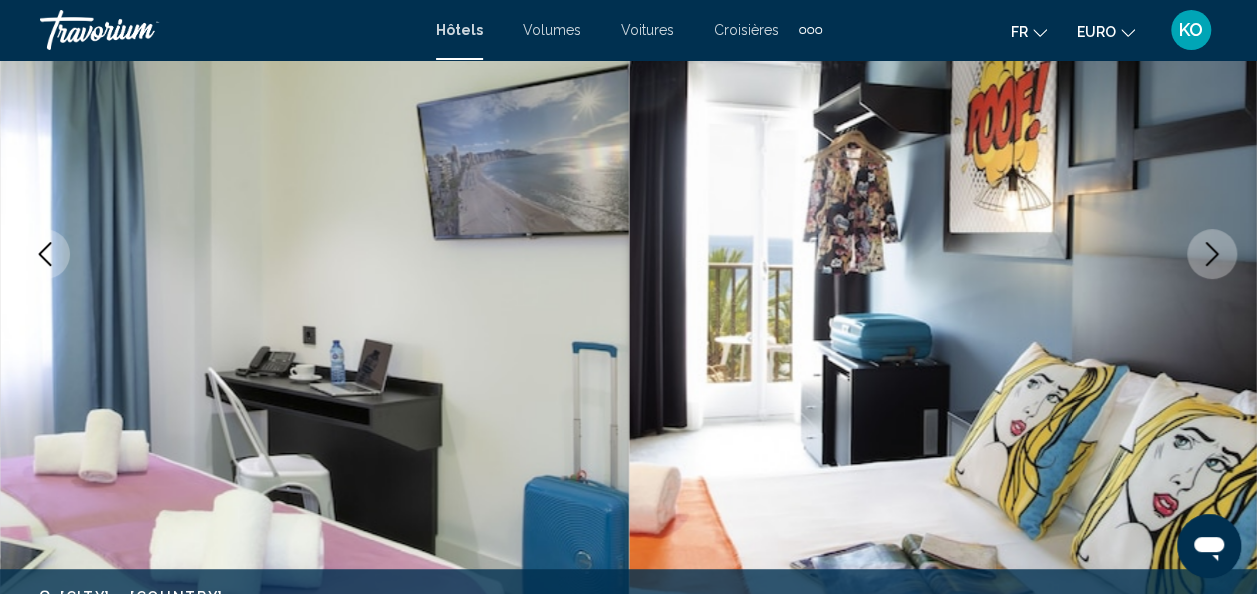 click 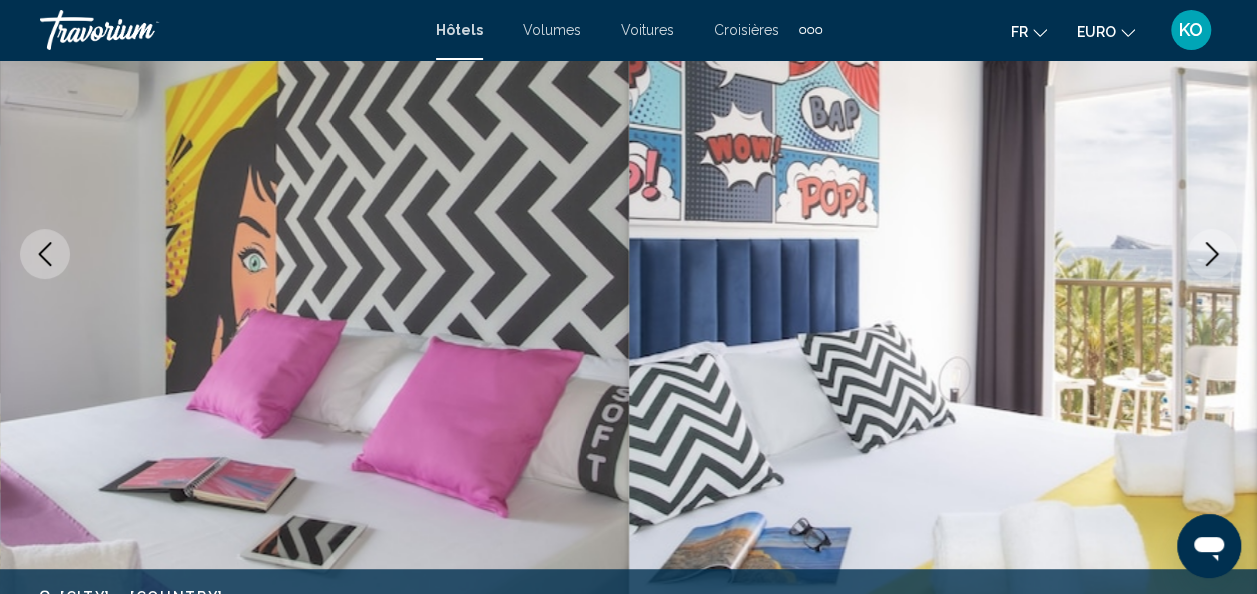 click 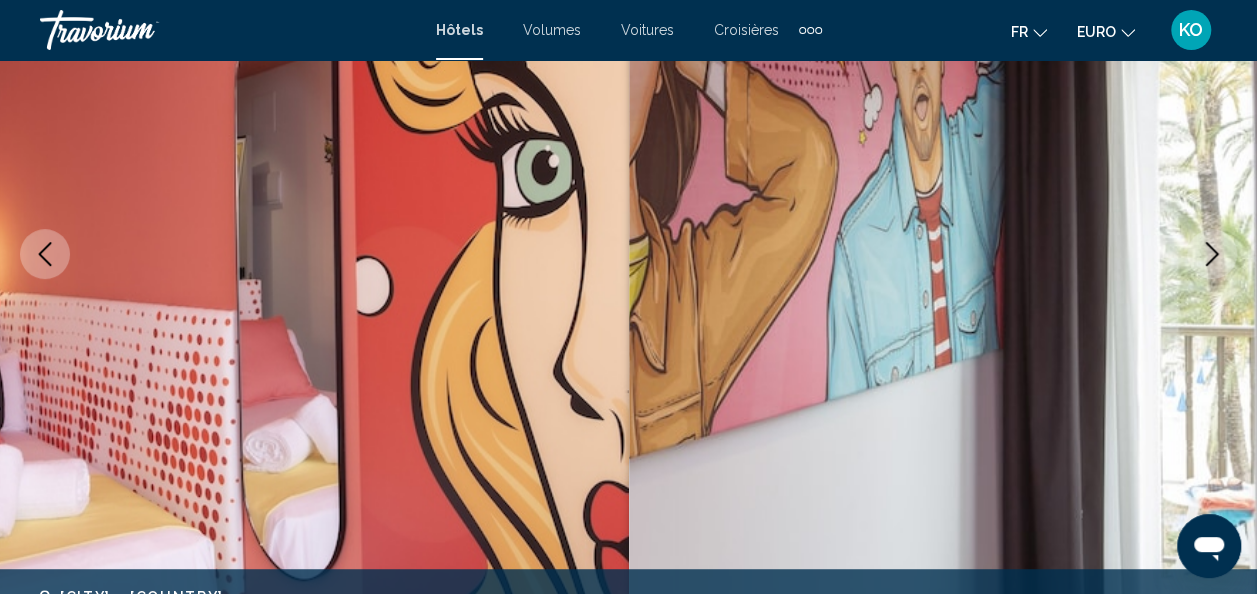 click 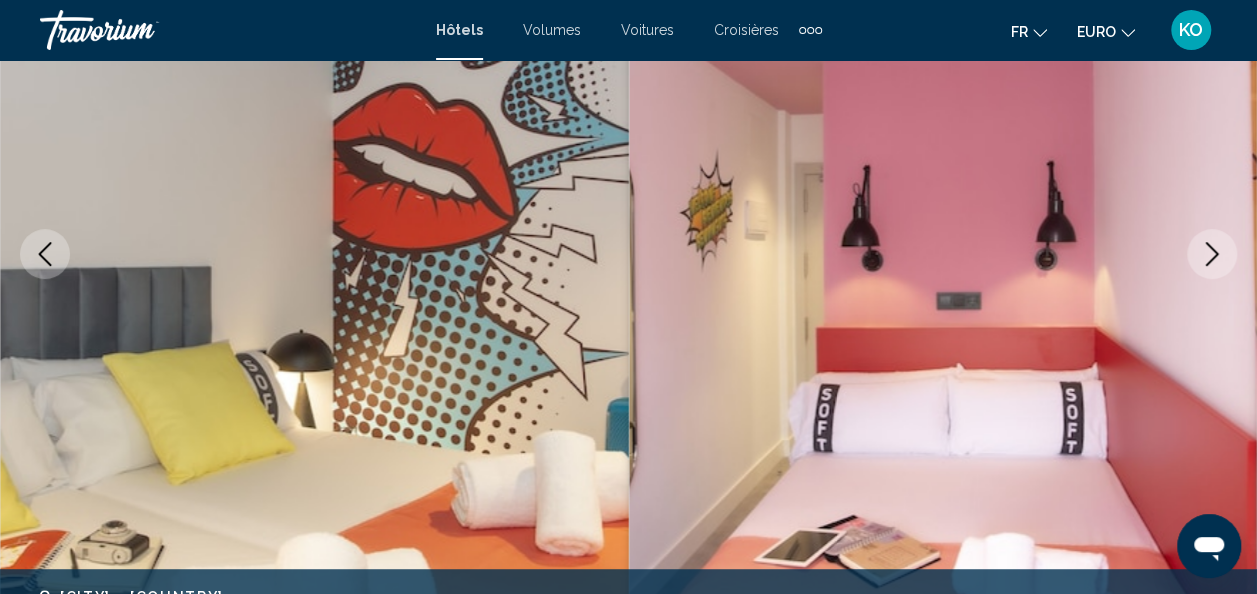 click 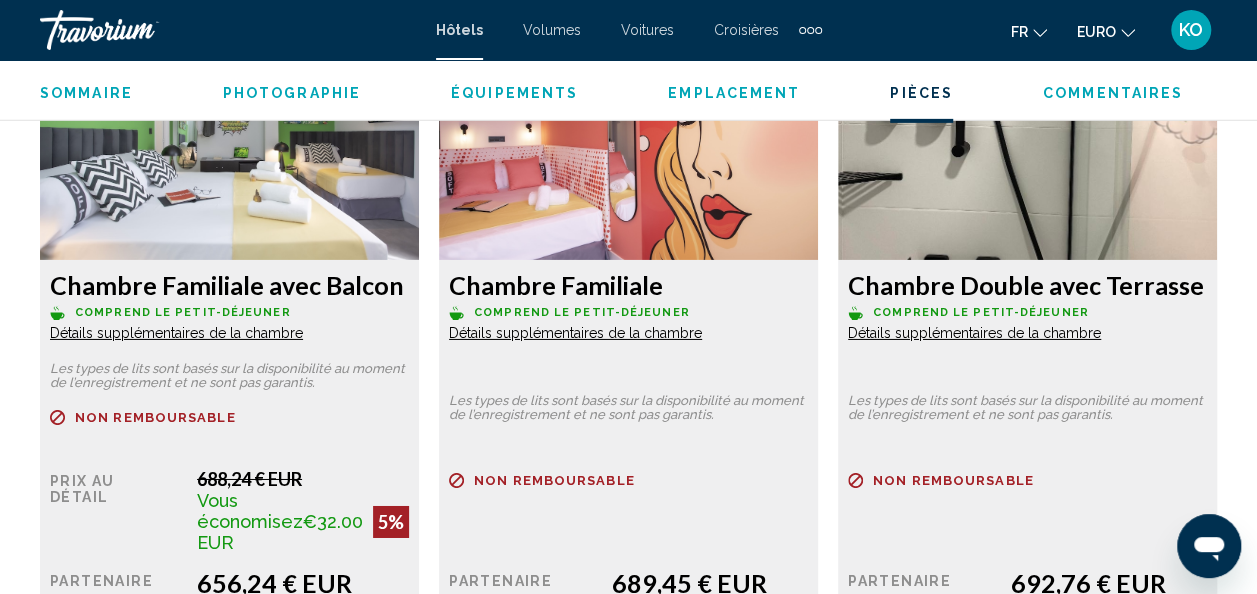scroll, scrollTop: 3172, scrollLeft: 0, axis: vertical 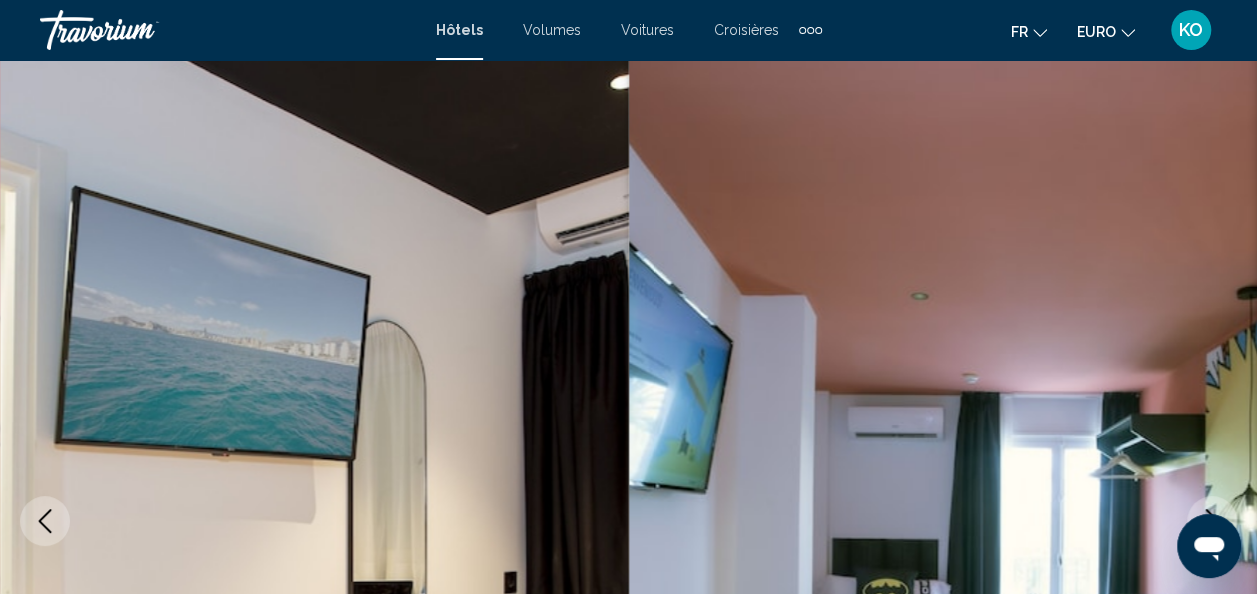 click at bounding box center (140, 30) 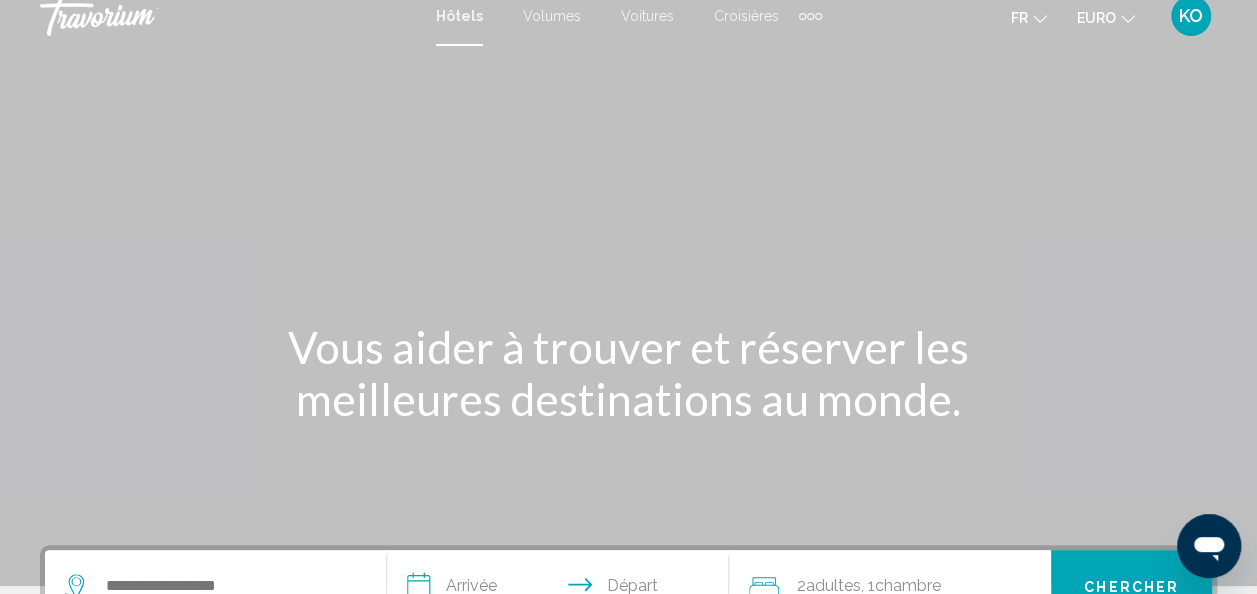 scroll, scrollTop: 0, scrollLeft: 0, axis: both 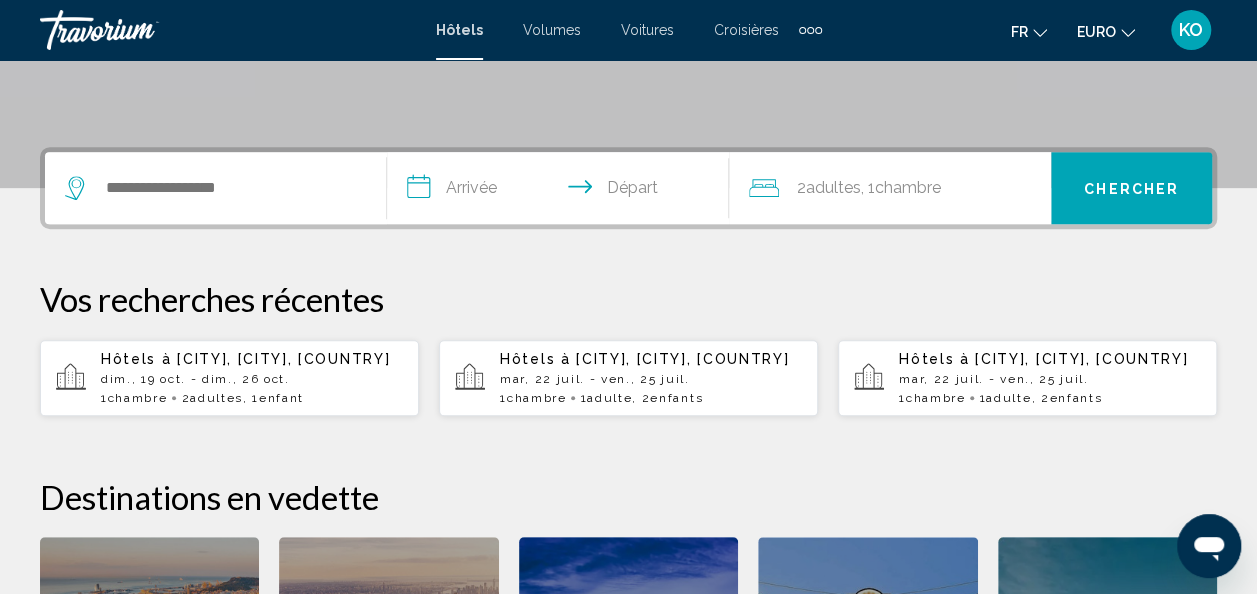 click on "**********" at bounding box center (562, 191) 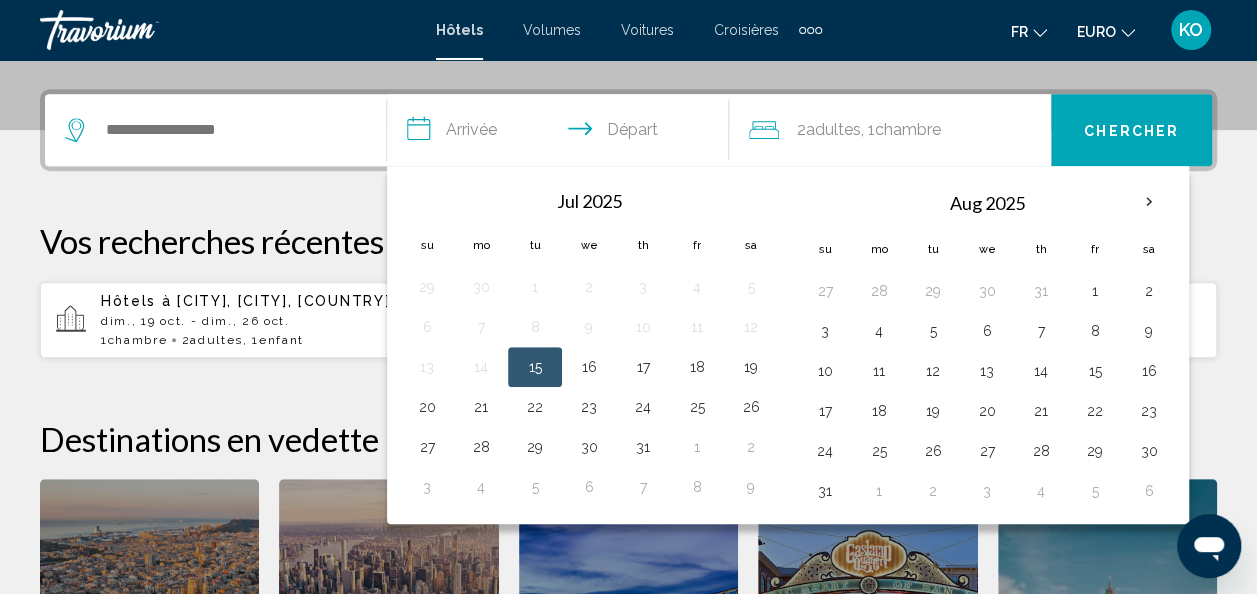 scroll, scrollTop: 494, scrollLeft: 0, axis: vertical 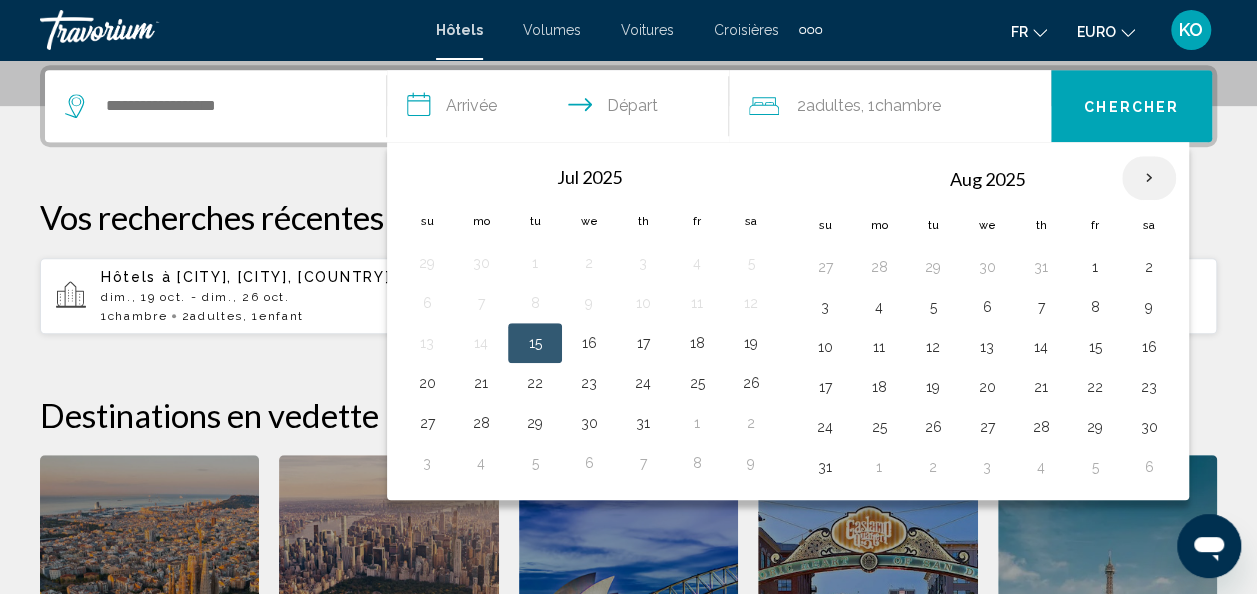 click at bounding box center [1149, 178] 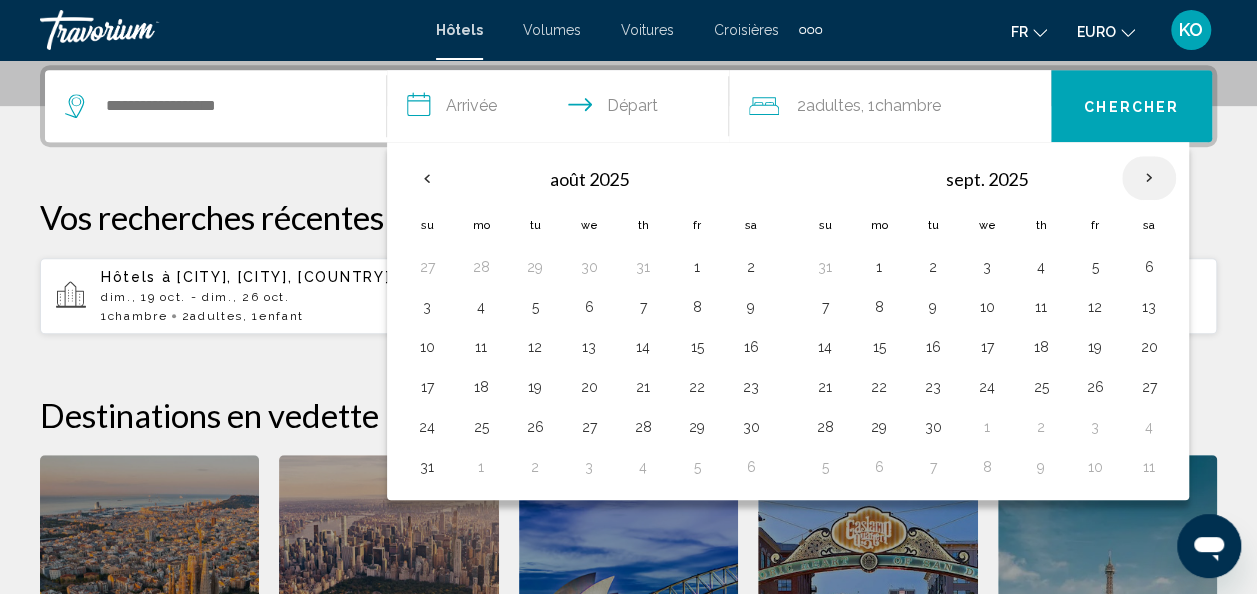 click at bounding box center [1149, 178] 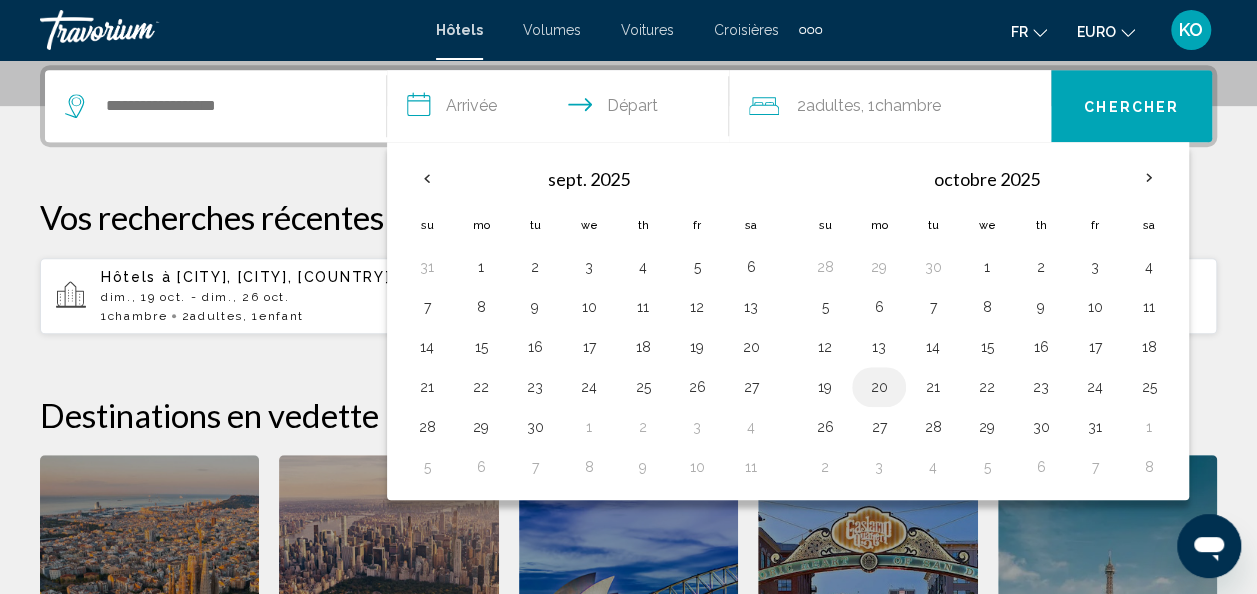 click on "20" at bounding box center [879, 387] 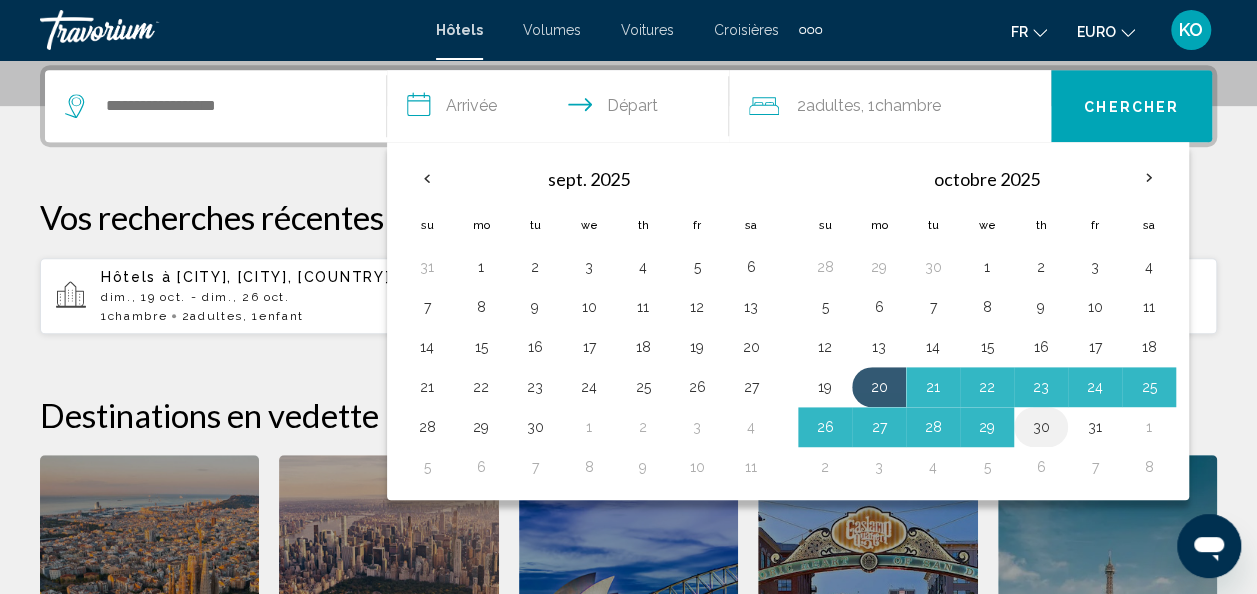 click on "30" at bounding box center [1041, 427] 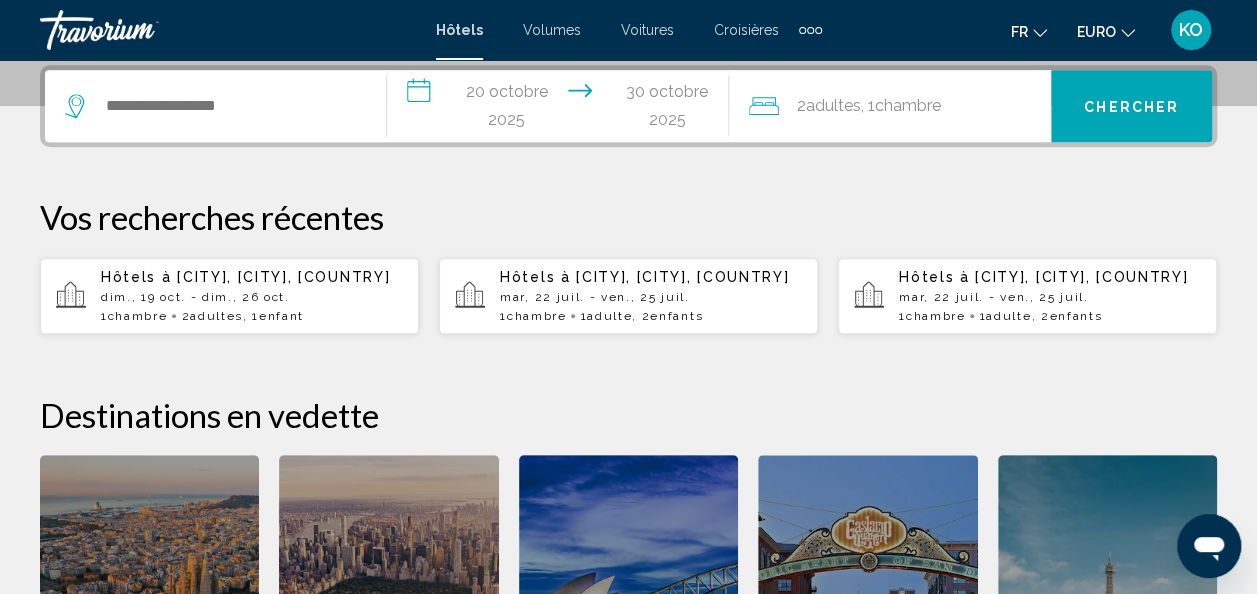click at bounding box center (215, 106) 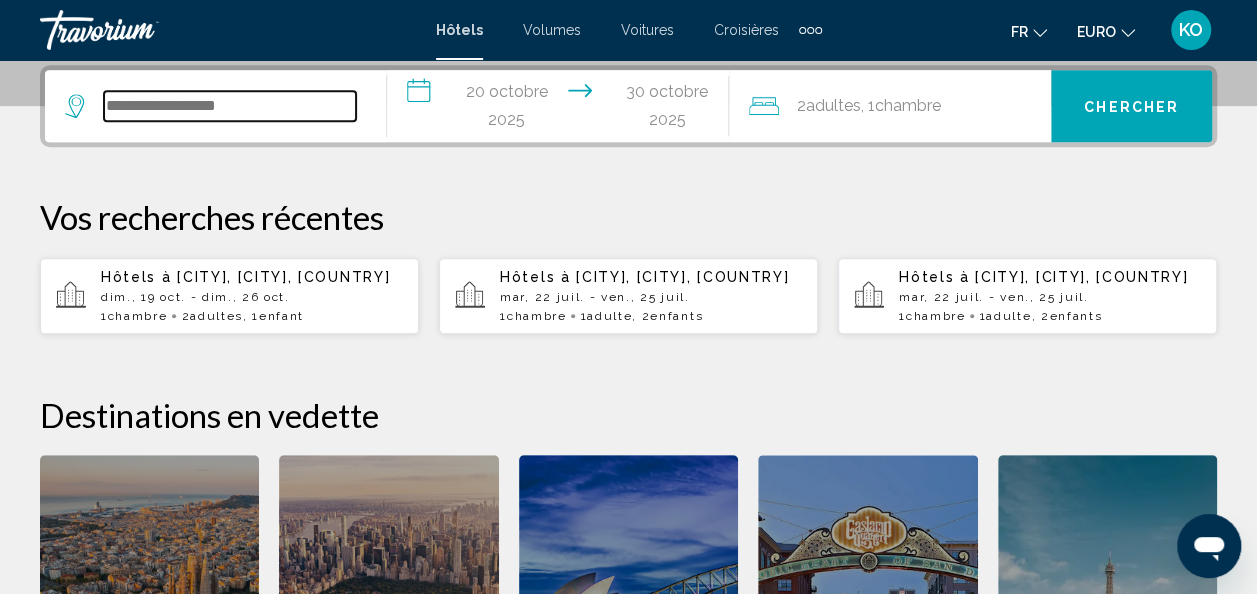 click at bounding box center [230, 106] 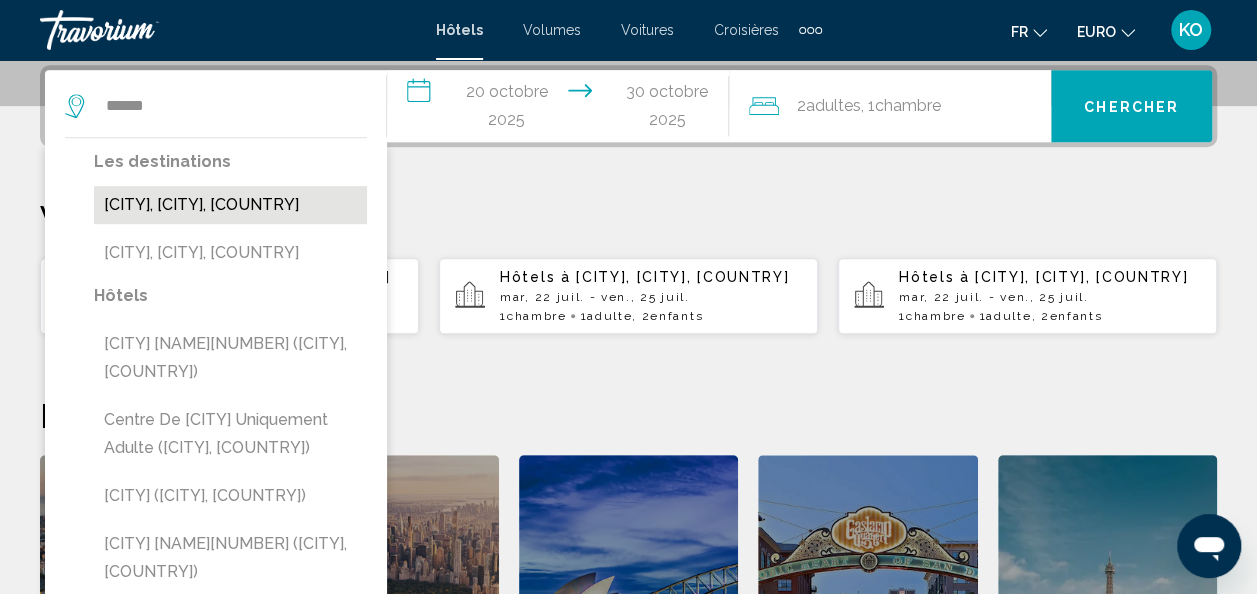 click on "[CITY], [CITY], [COUNTRY]" at bounding box center (230, 205) 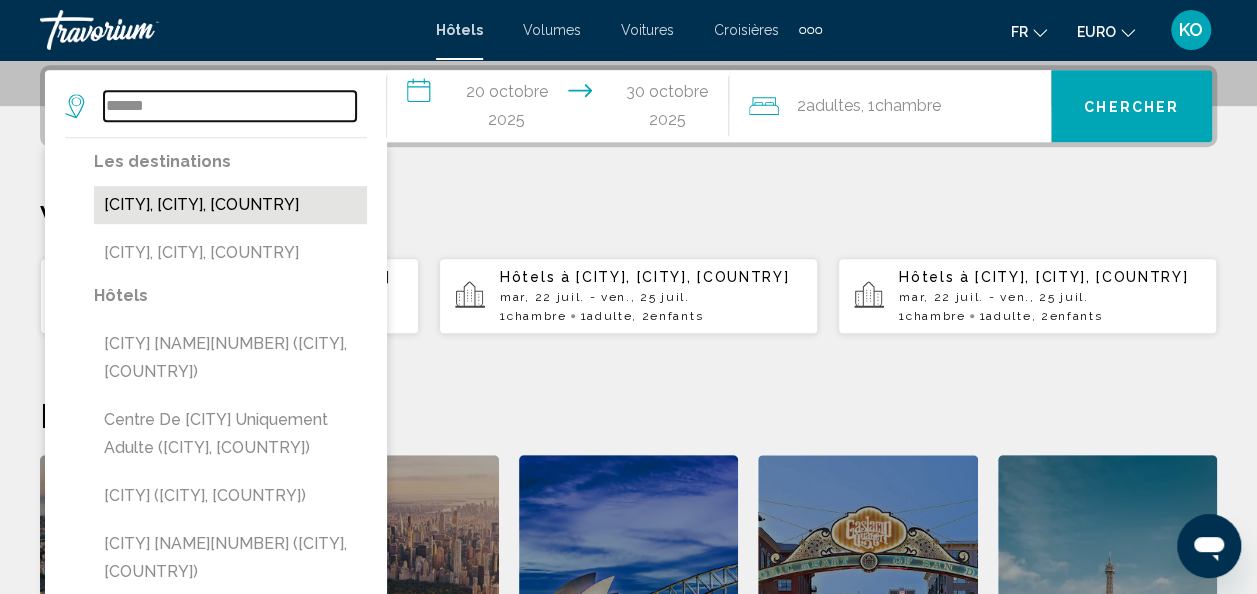 type on "**********" 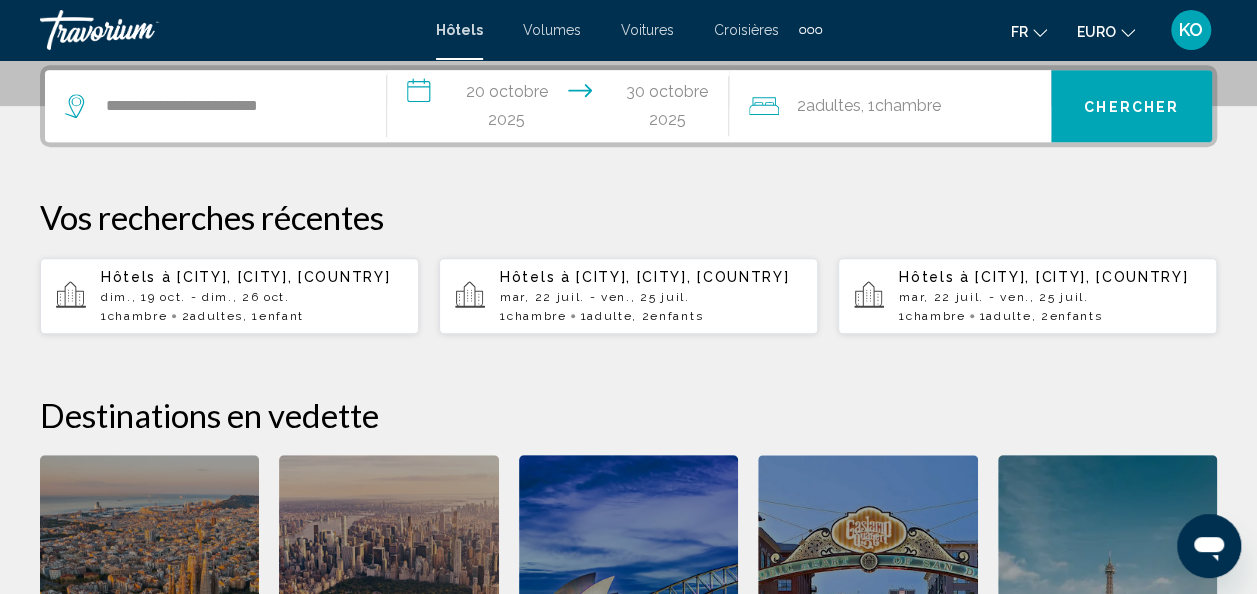 click on "2  Adulte Adultes" 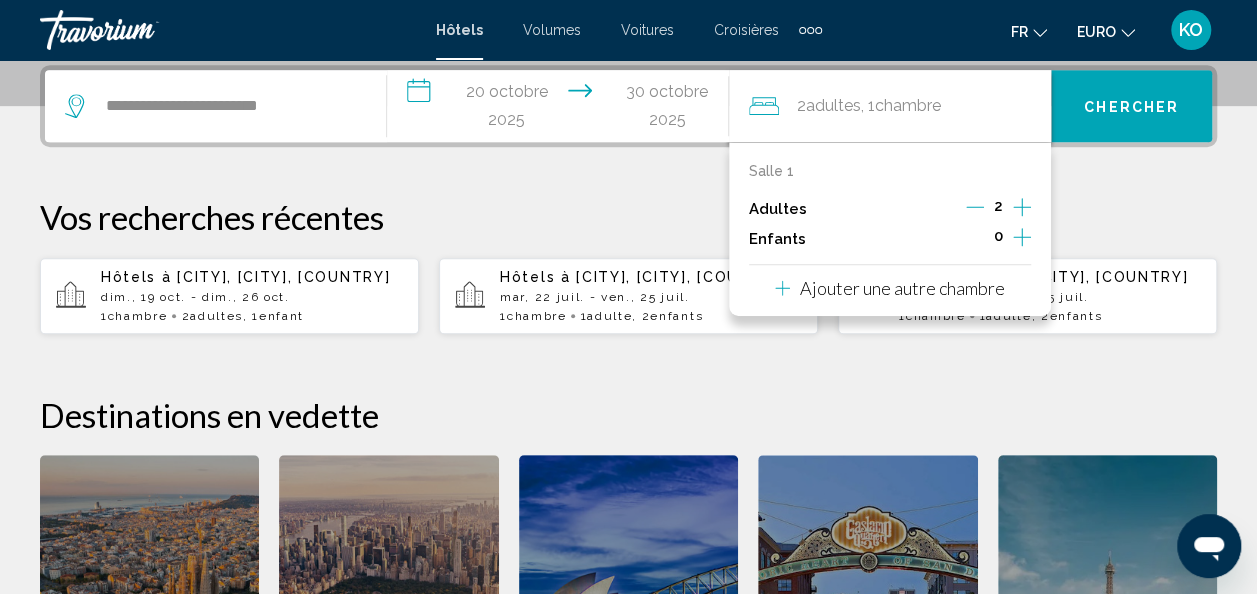 click 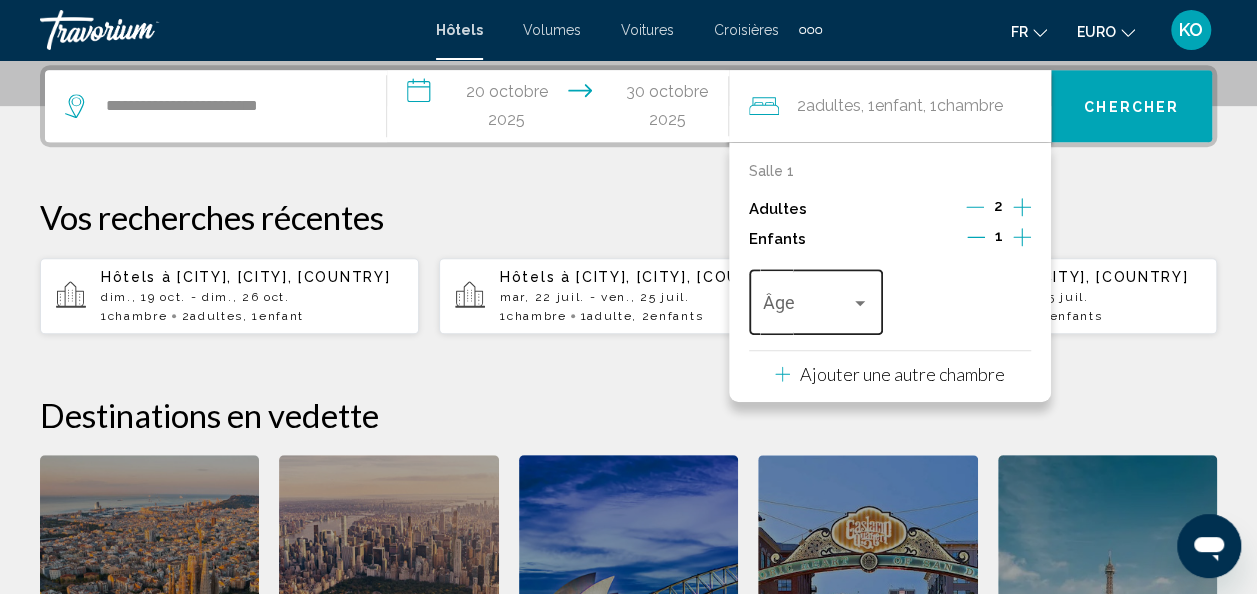 click on "Âge" at bounding box center (816, 299) 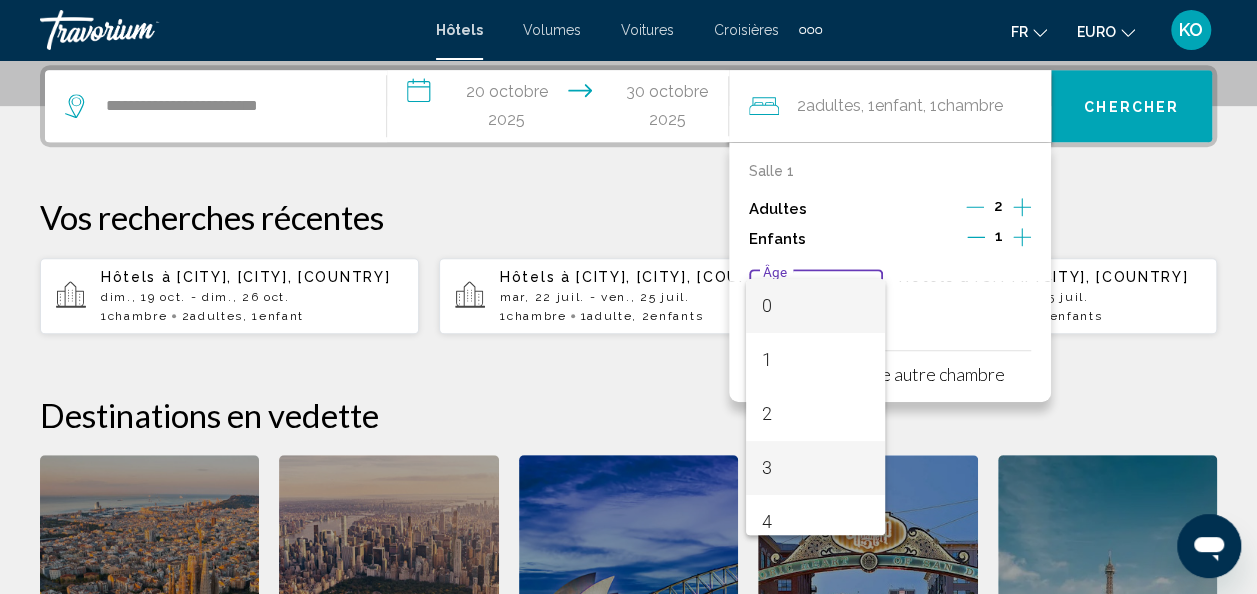 click on "3" at bounding box center (815, 468) 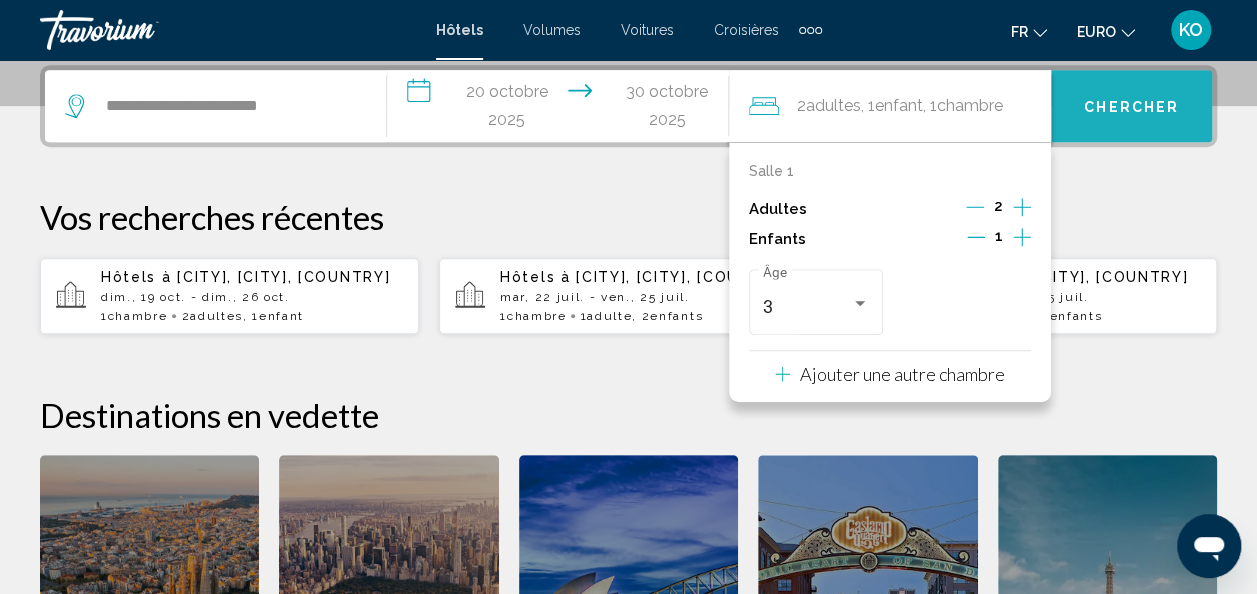click on "Chercher" at bounding box center [1131, 106] 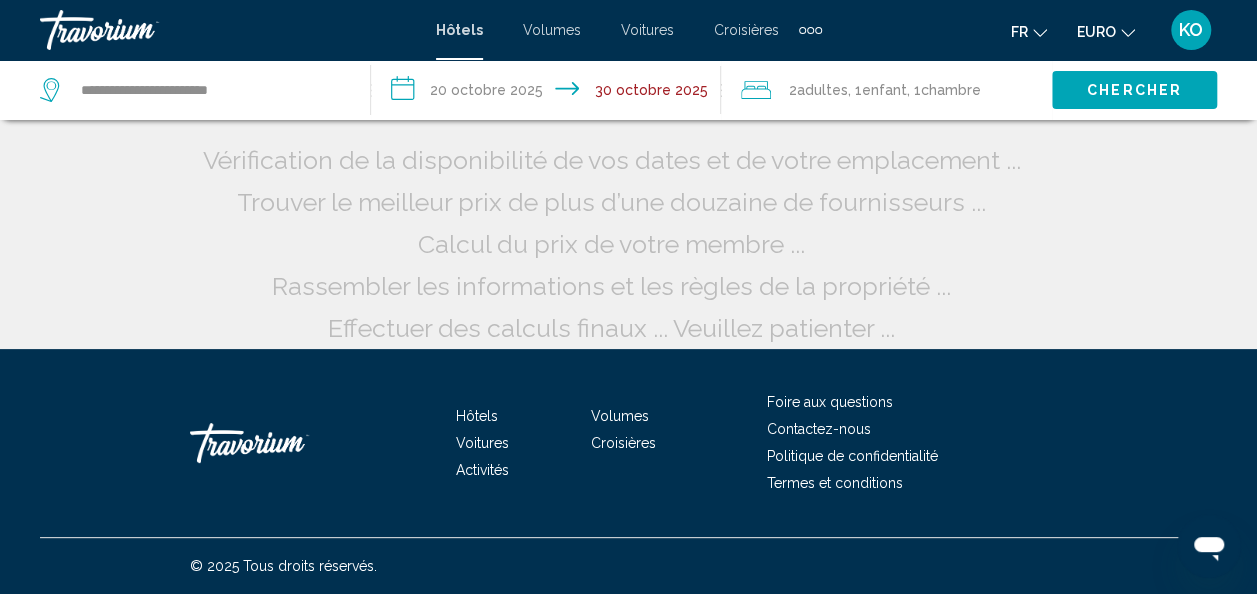 scroll, scrollTop: 0, scrollLeft: 0, axis: both 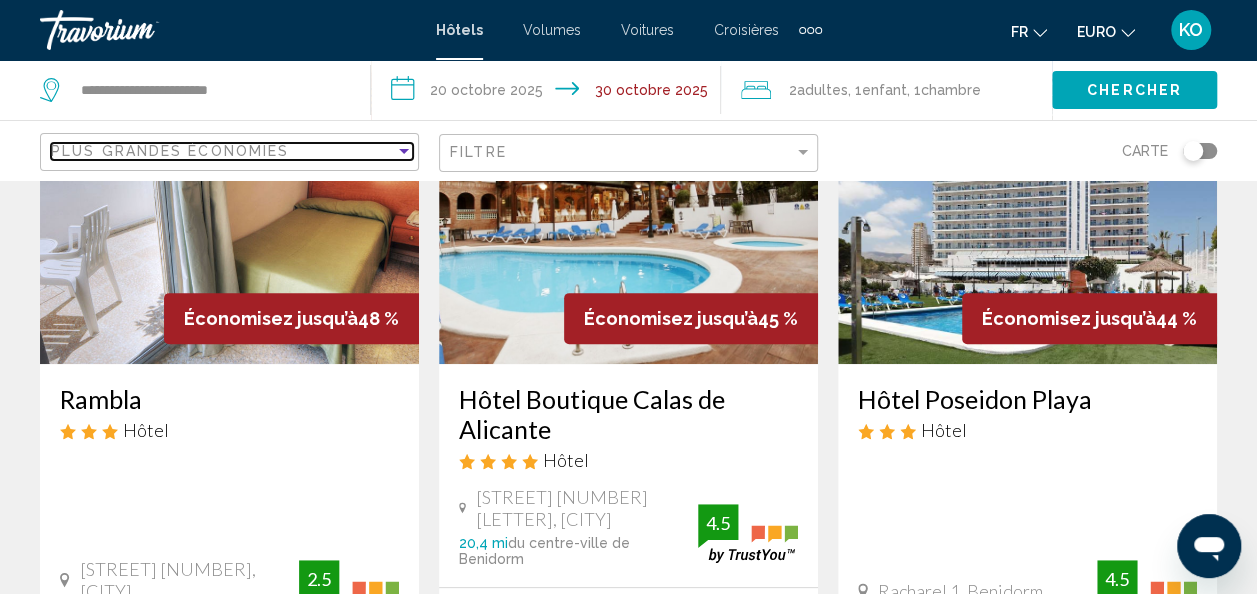 click on "Plus grandes économies" at bounding box center (223, 151) 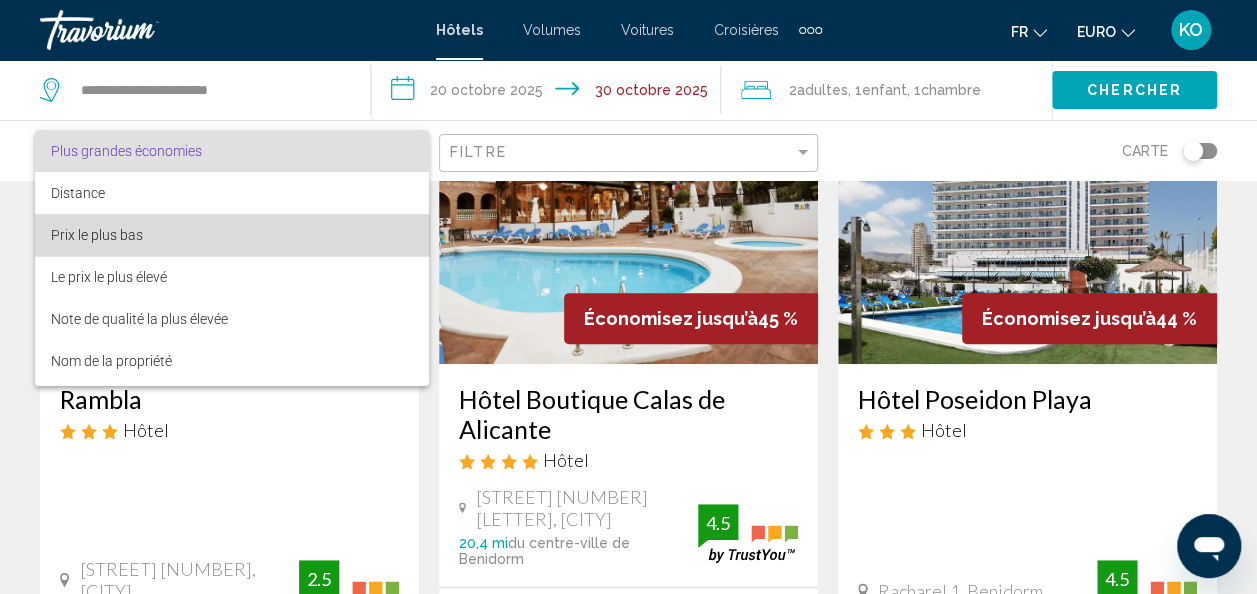 click on "Prix le plus bas" at bounding box center (232, 235) 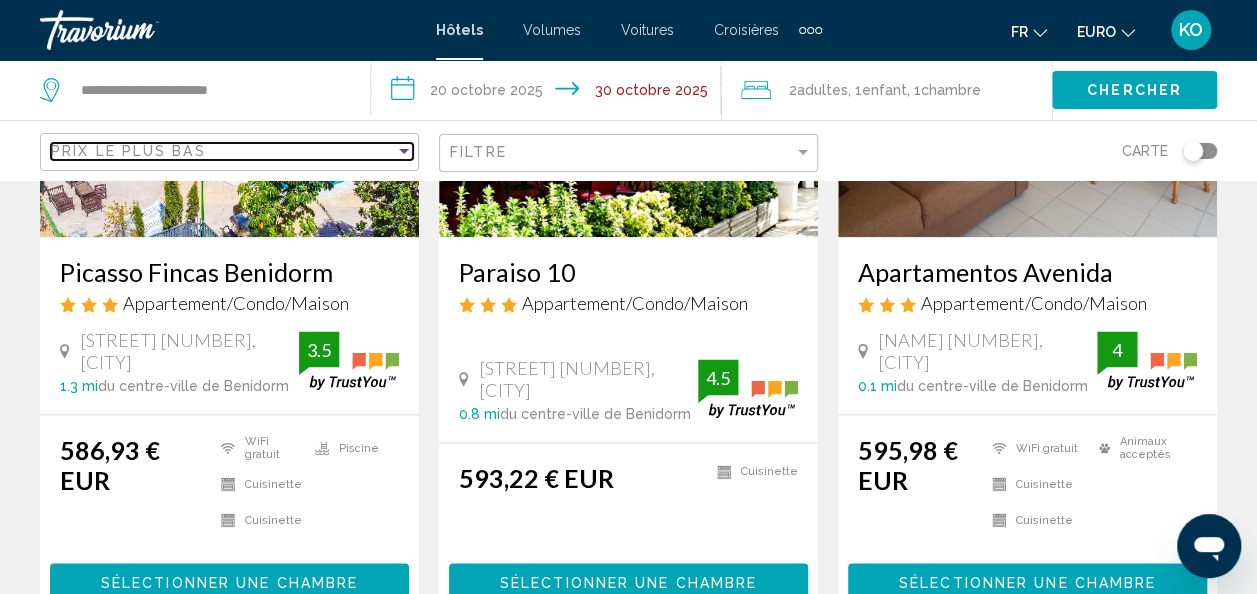scroll, scrollTop: 1133, scrollLeft: 0, axis: vertical 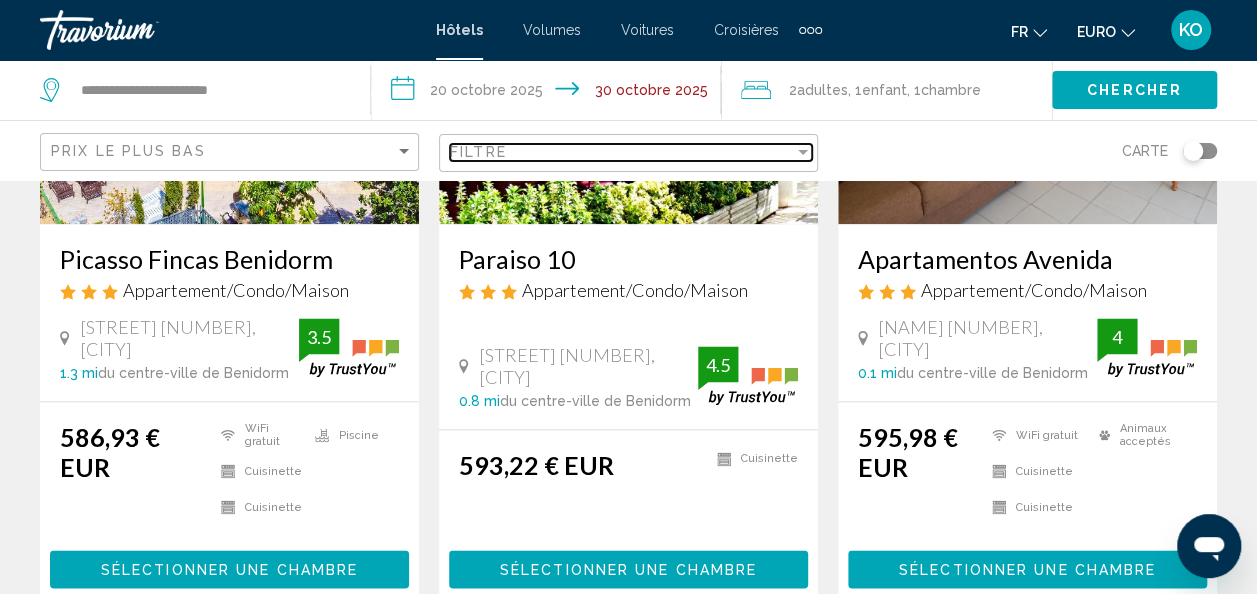 click on "Filtre" at bounding box center [622, 152] 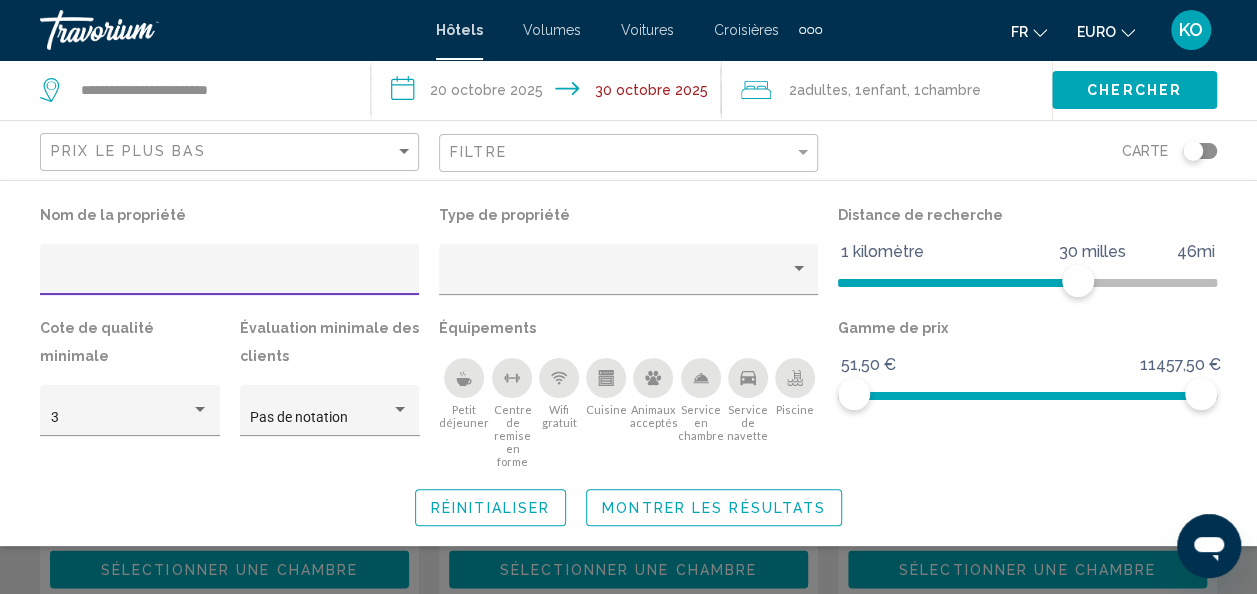 click 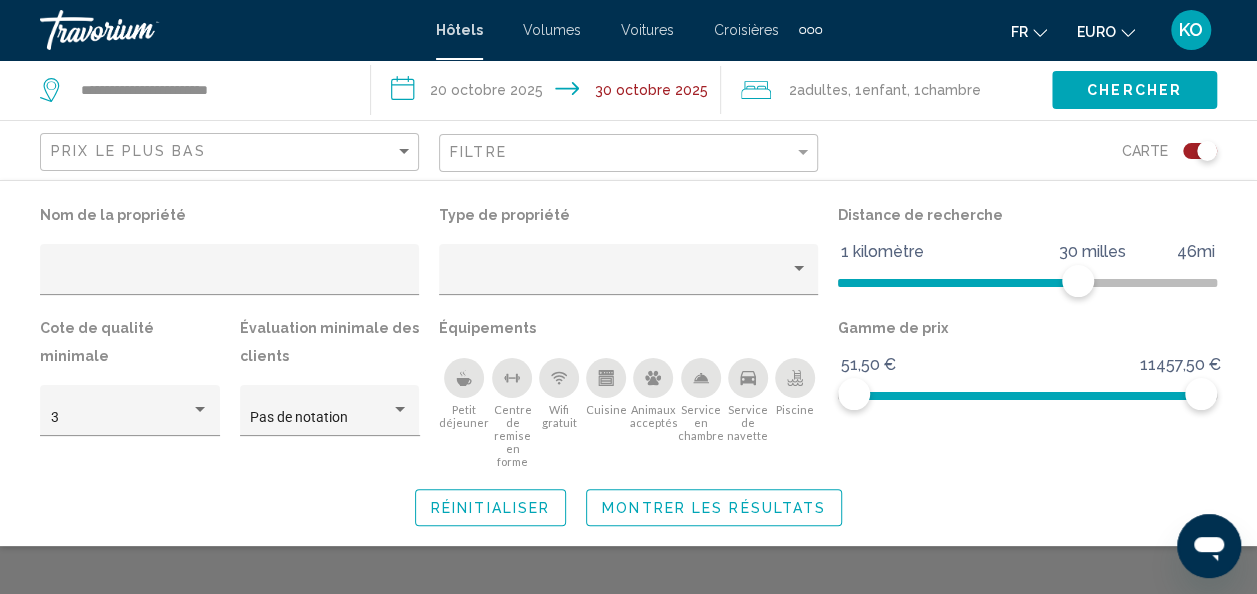 scroll, scrollTop: 0, scrollLeft: 0, axis: both 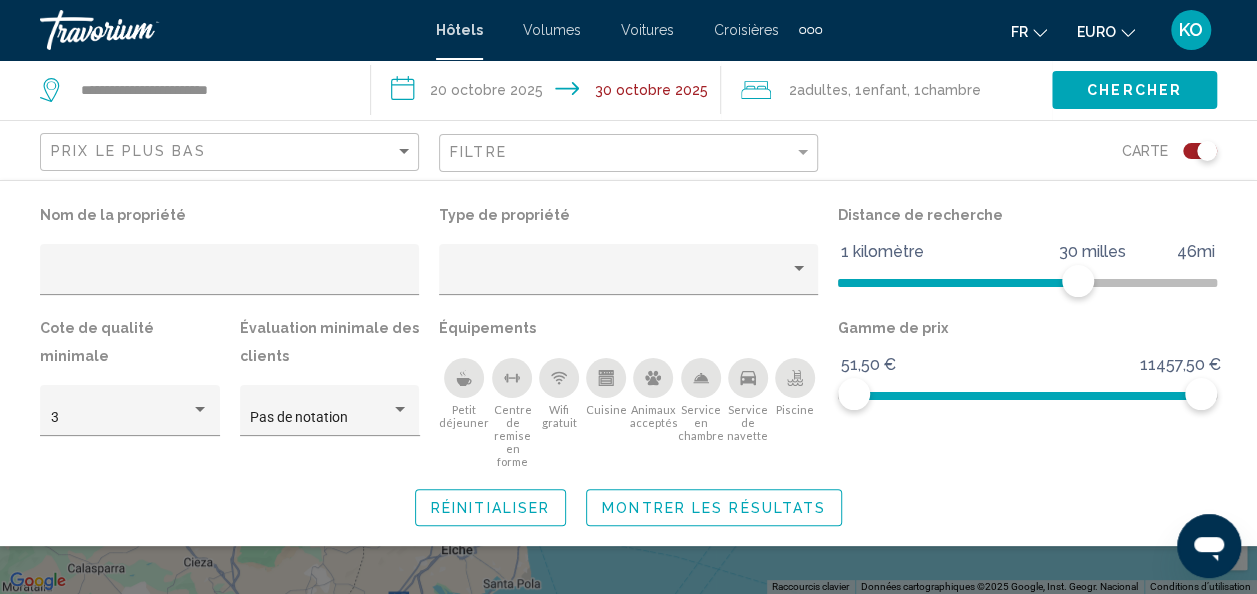 click 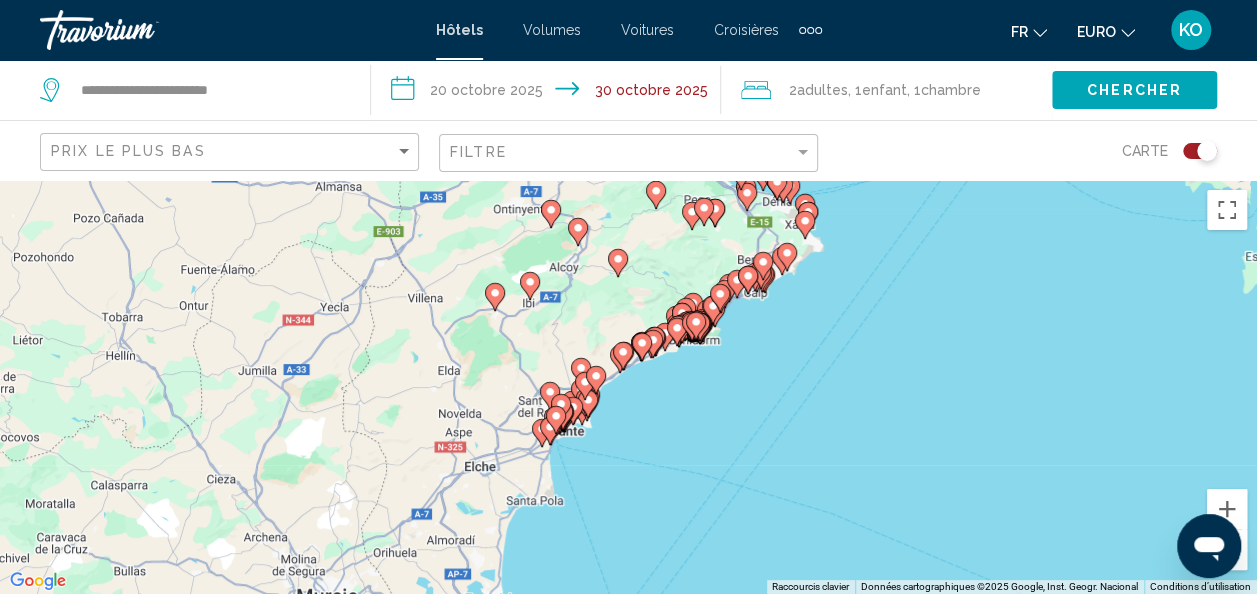 drag, startPoint x: 586, startPoint y: 521, endPoint x: 610, endPoint y: 434, distance: 90.24966 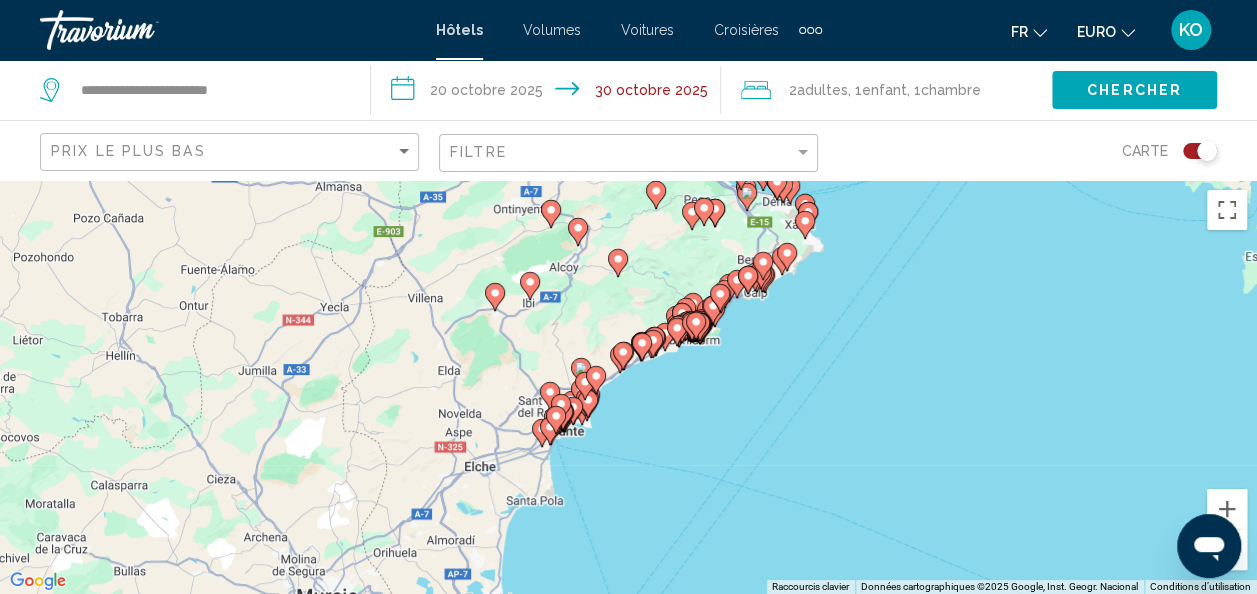 click on "Pour activer le glissement avec le clavier, appuyez sur Alt+Entrée. Une fois ce mode activé, utilisez les touches fléchées pour déplacer le repère. Pour valider le déplacement, appuyez sur Entrée. Pour annuler, appuyez sur Échap." at bounding box center [628, 387] 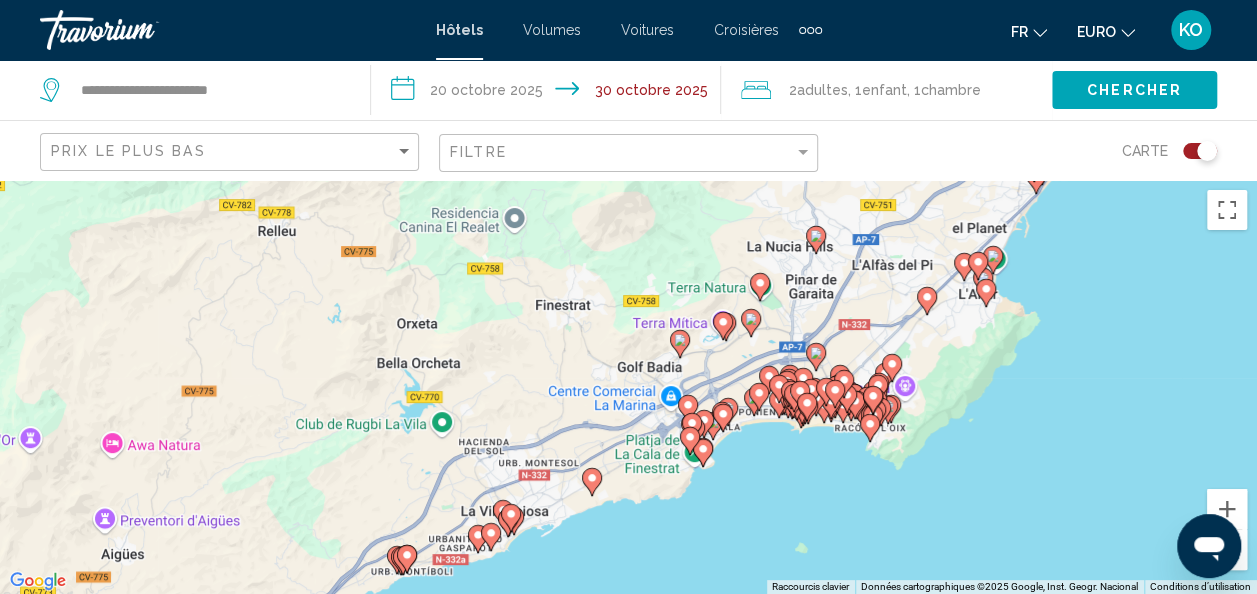 click 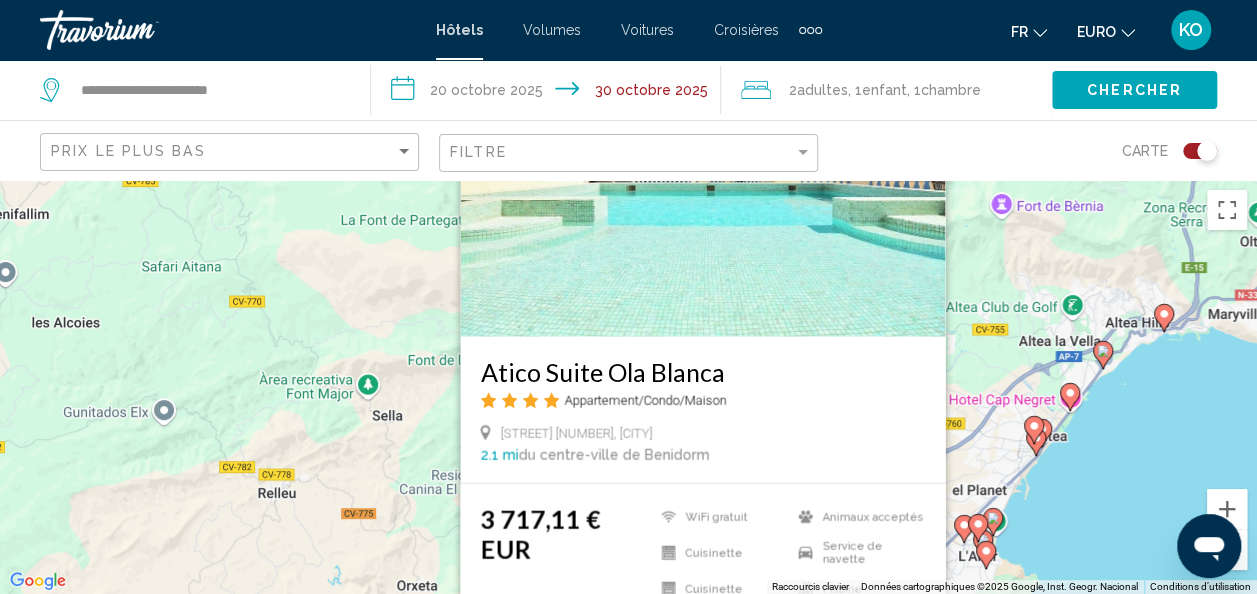 click 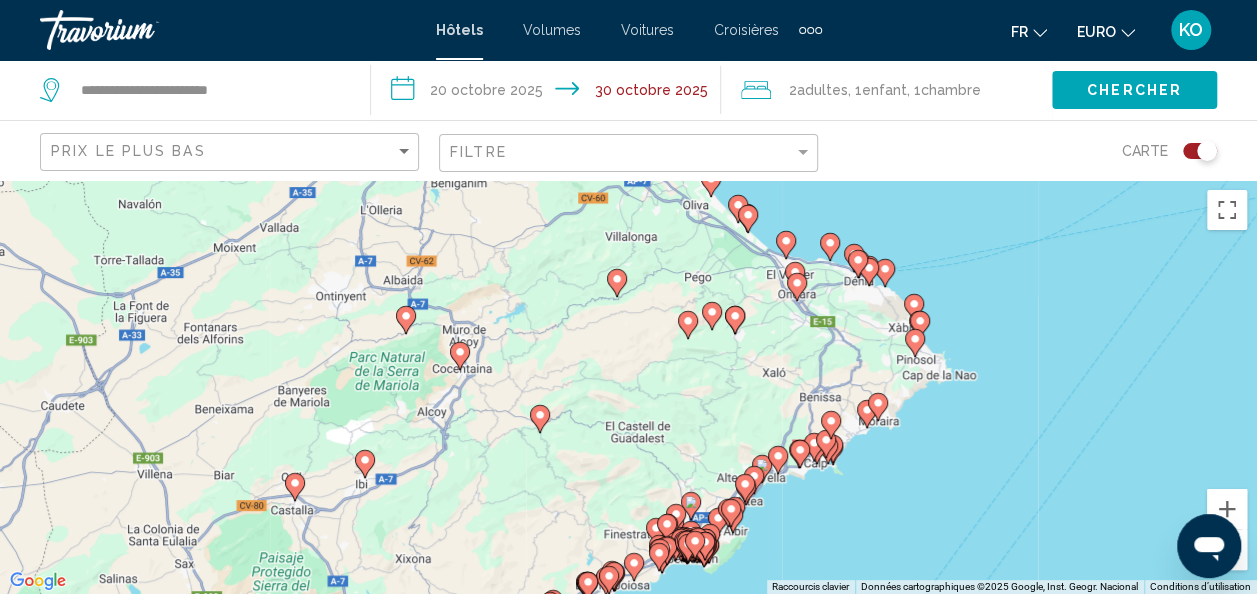 click 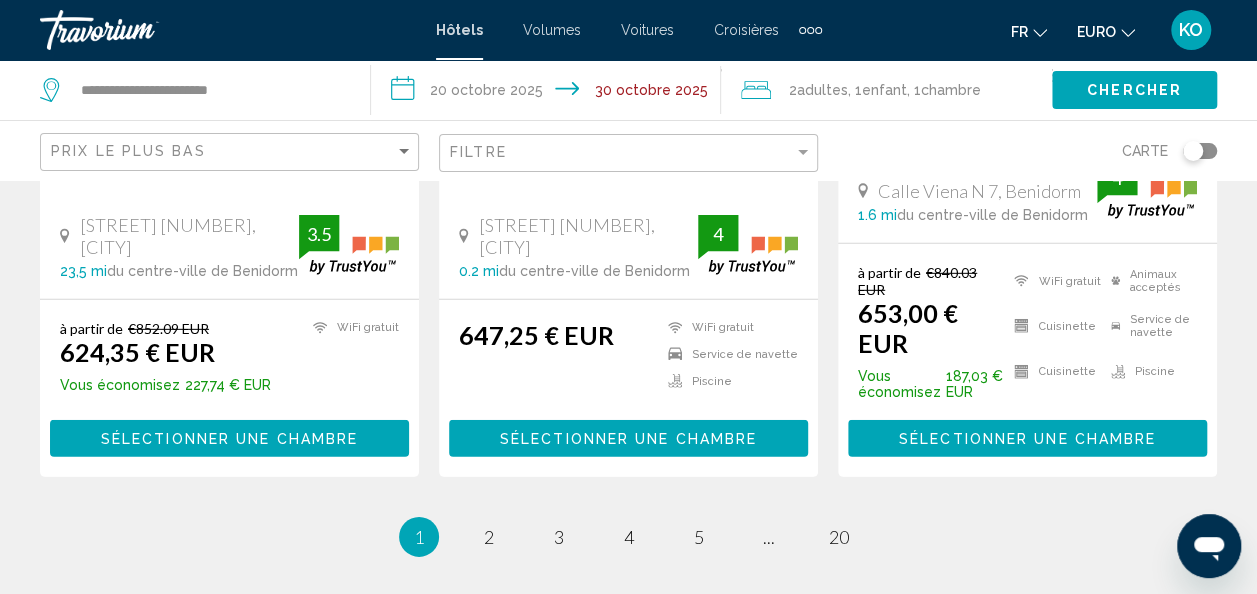 scroll, scrollTop: 2843, scrollLeft: 0, axis: vertical 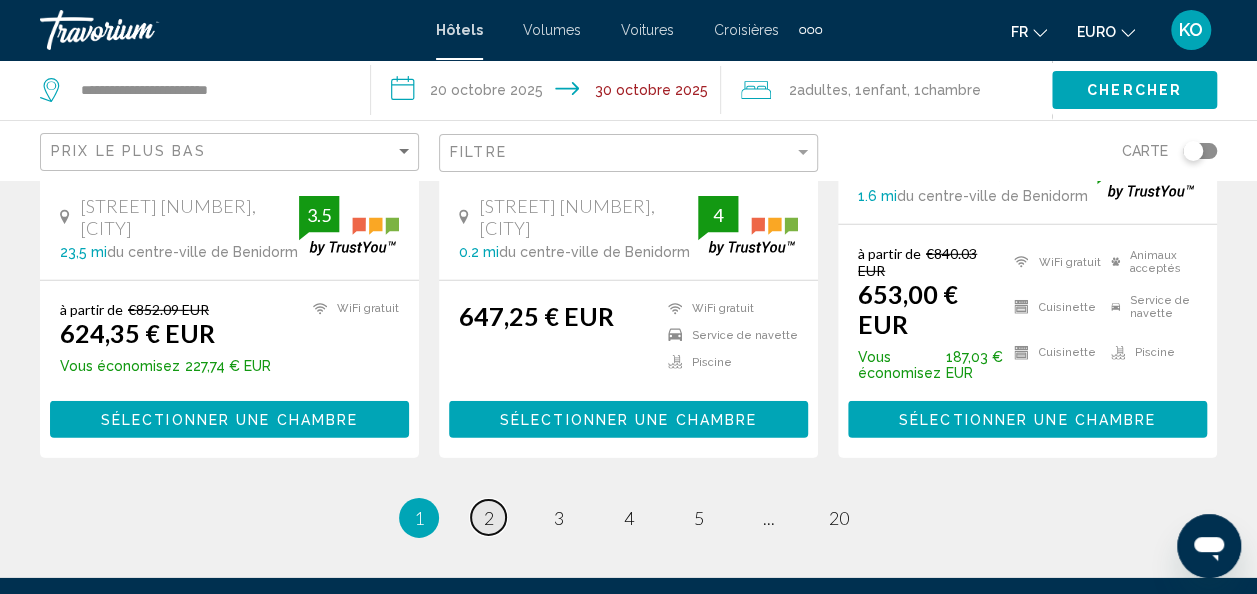 click on "page  2" at bounding box center [488, 517] 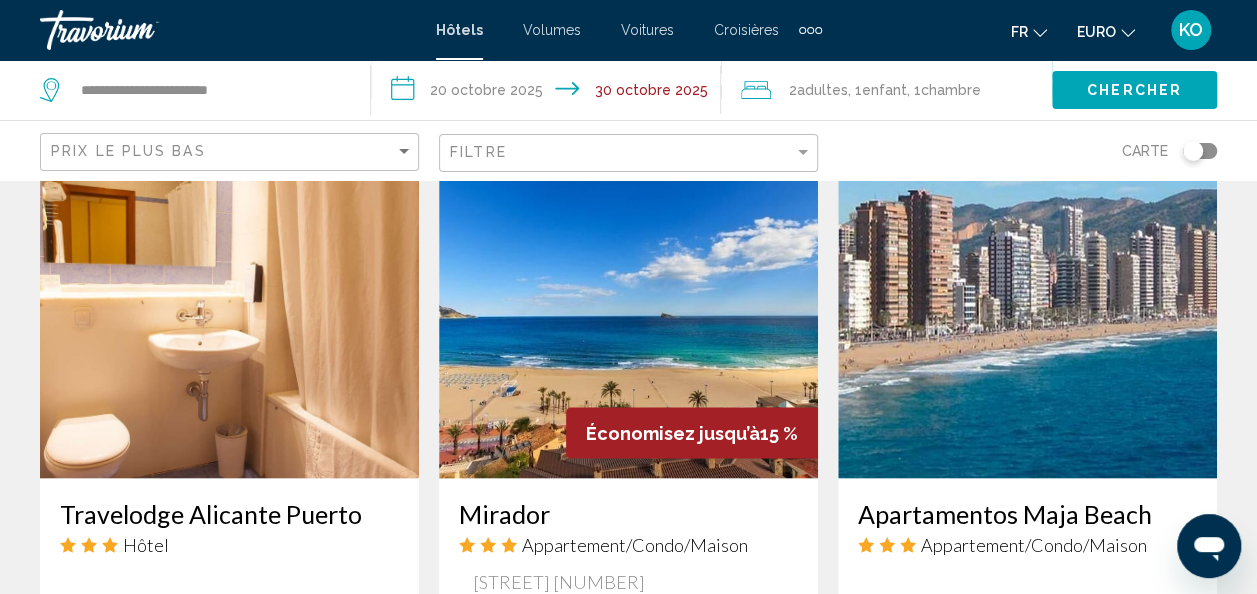 scroll, scrollTop: 1636, scrollLeft: 0, axis: vertical 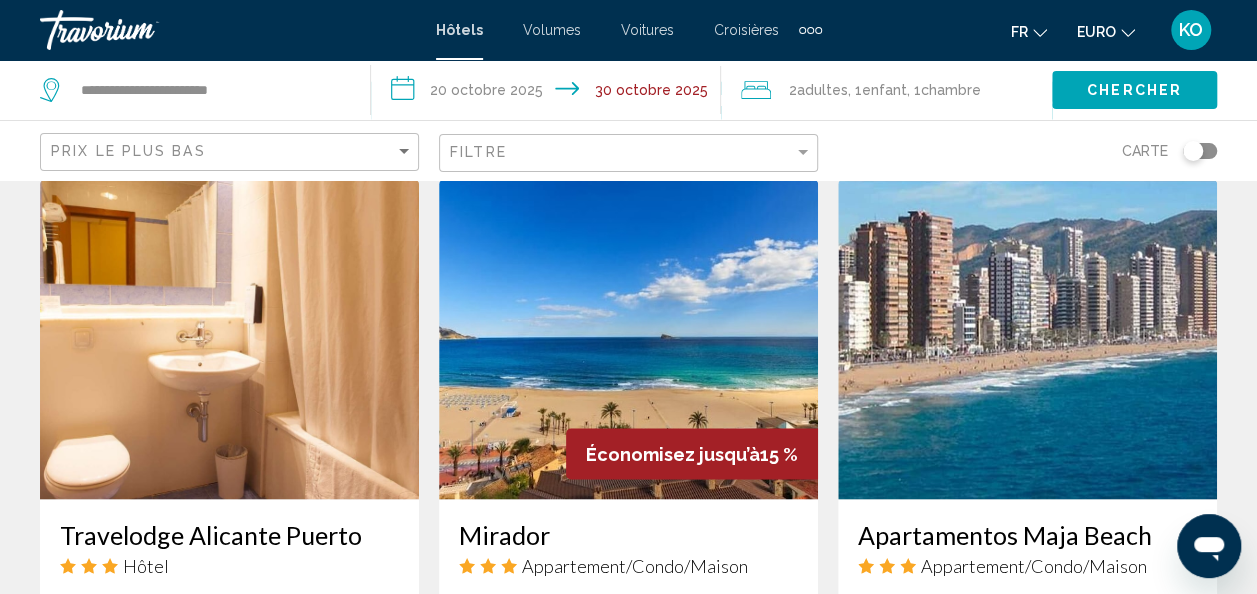 click at bounding box center (628, 339) 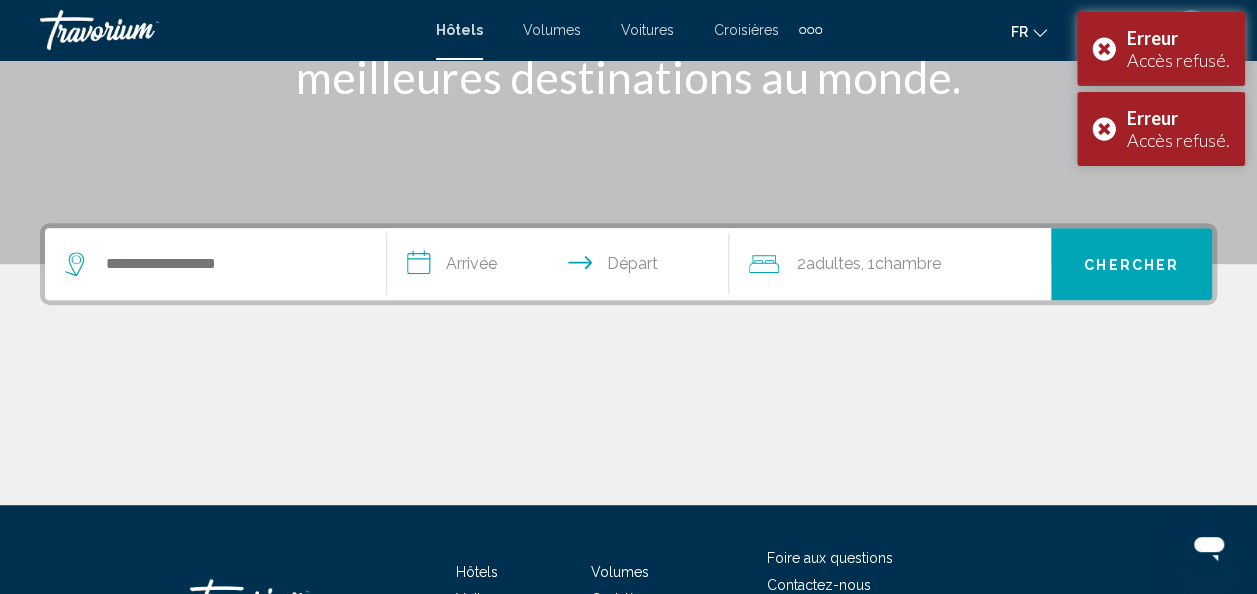 scroll, scrollTop: 320, scrollLeft: 0, axis: vertical 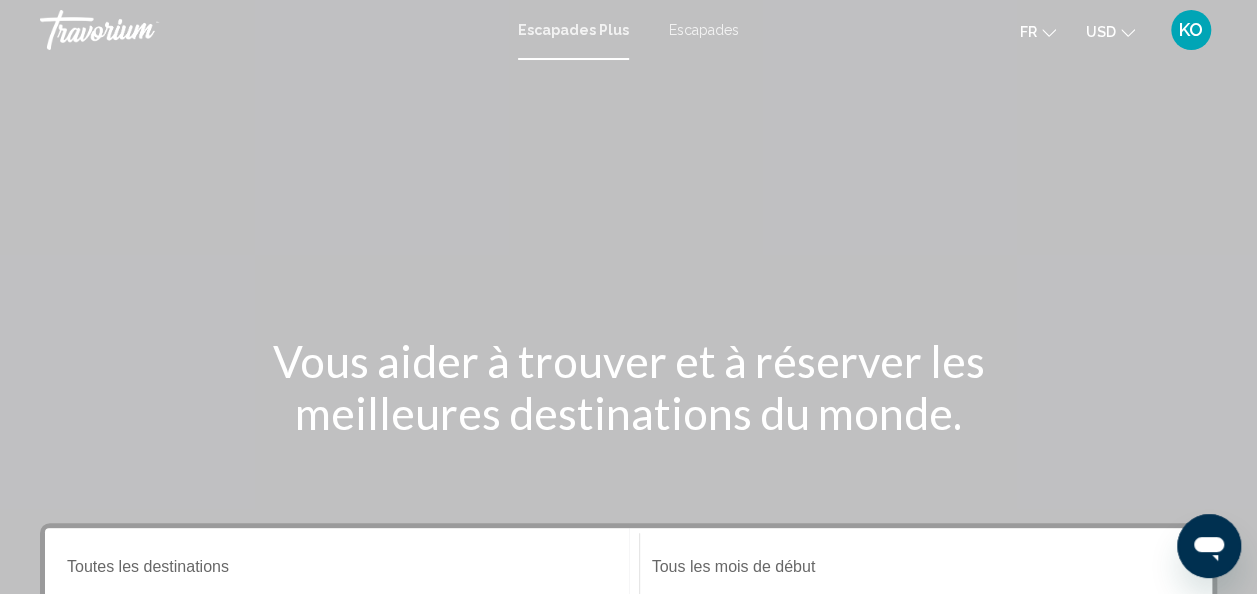 click on "USD" 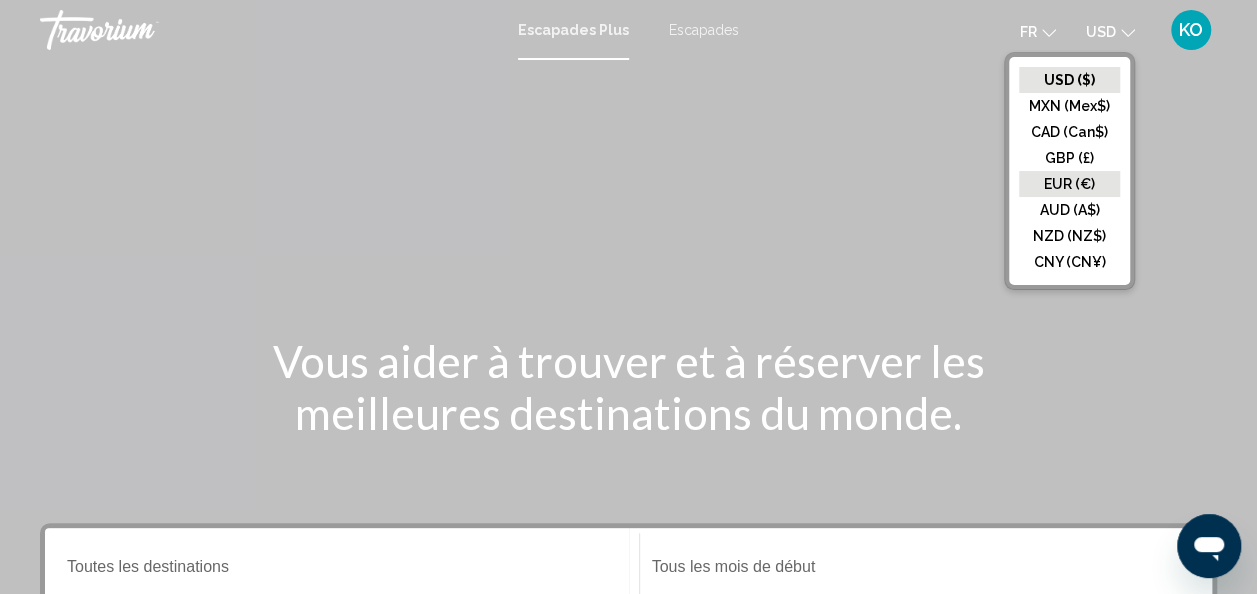 click on "EUR (€)" 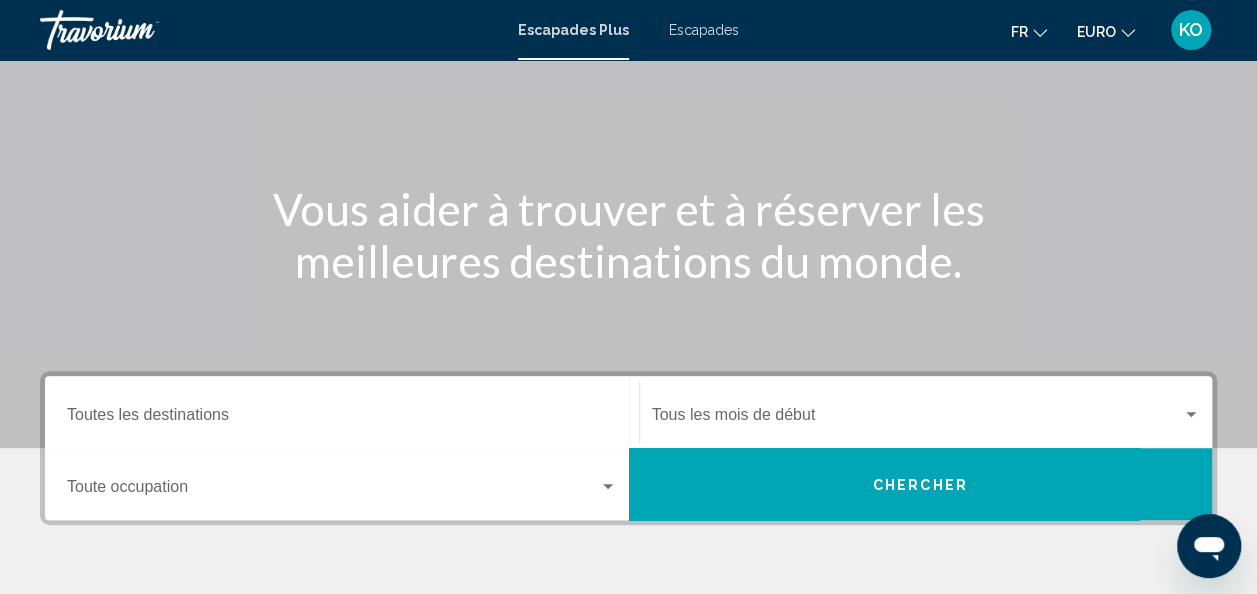 scroll, scrollTop: 260, scrollLeft: 0, axis: vertical 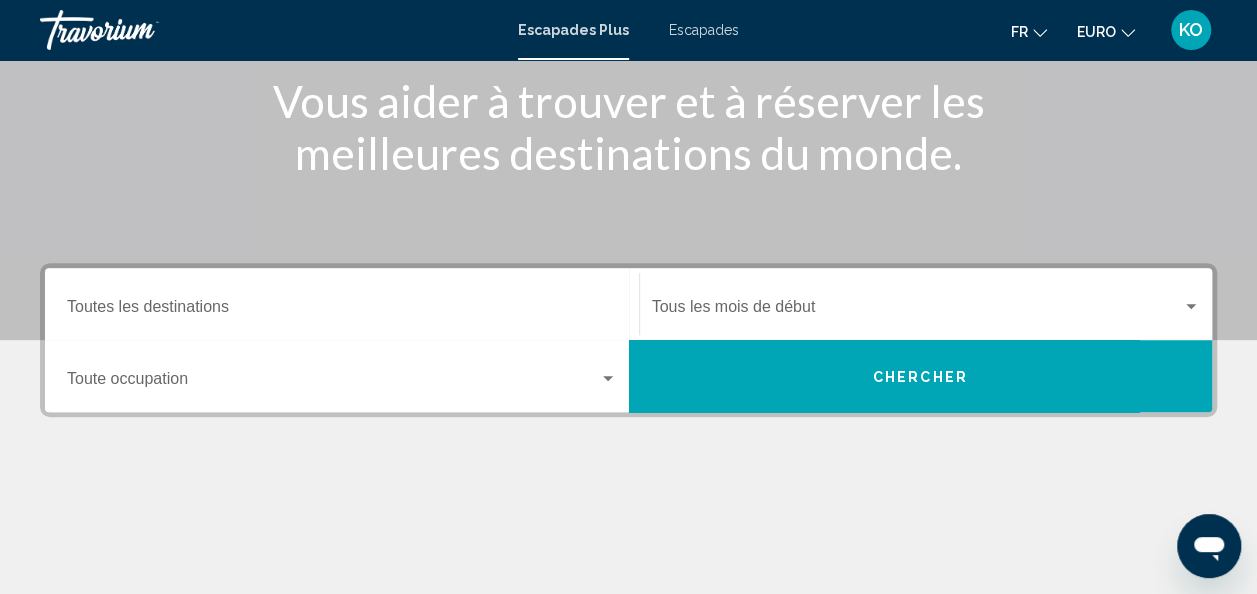 click on "Destination Toutes les destinations" at bounding box center (342, 304) 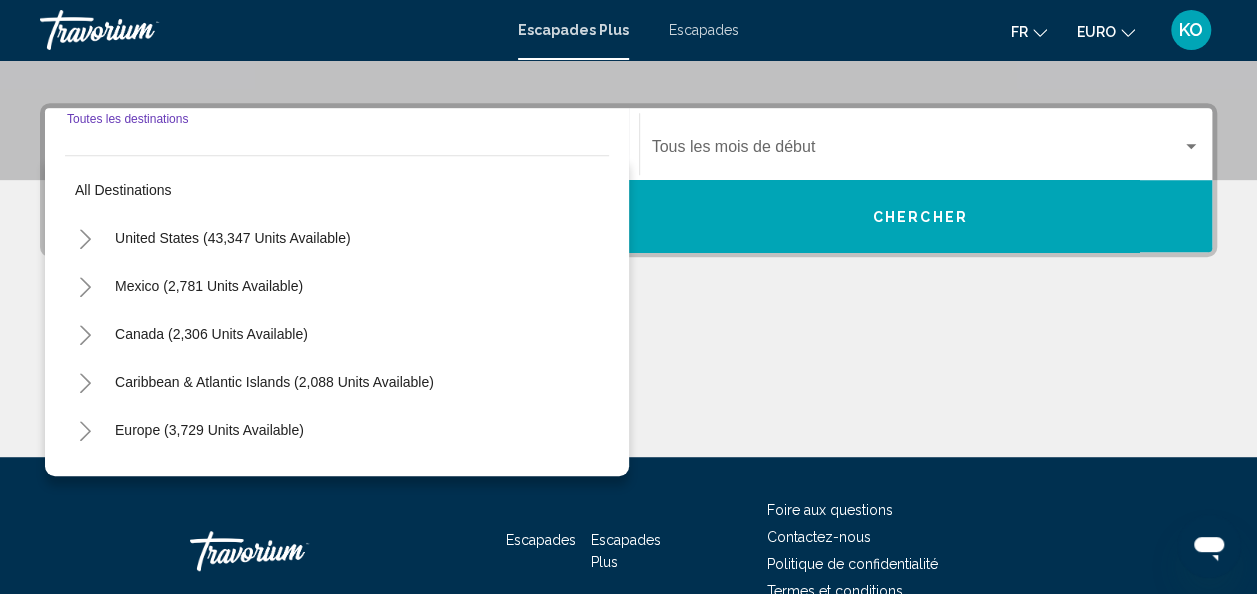 scroll, scrollTop: 458, scrollLeft: 0, axis: vertical 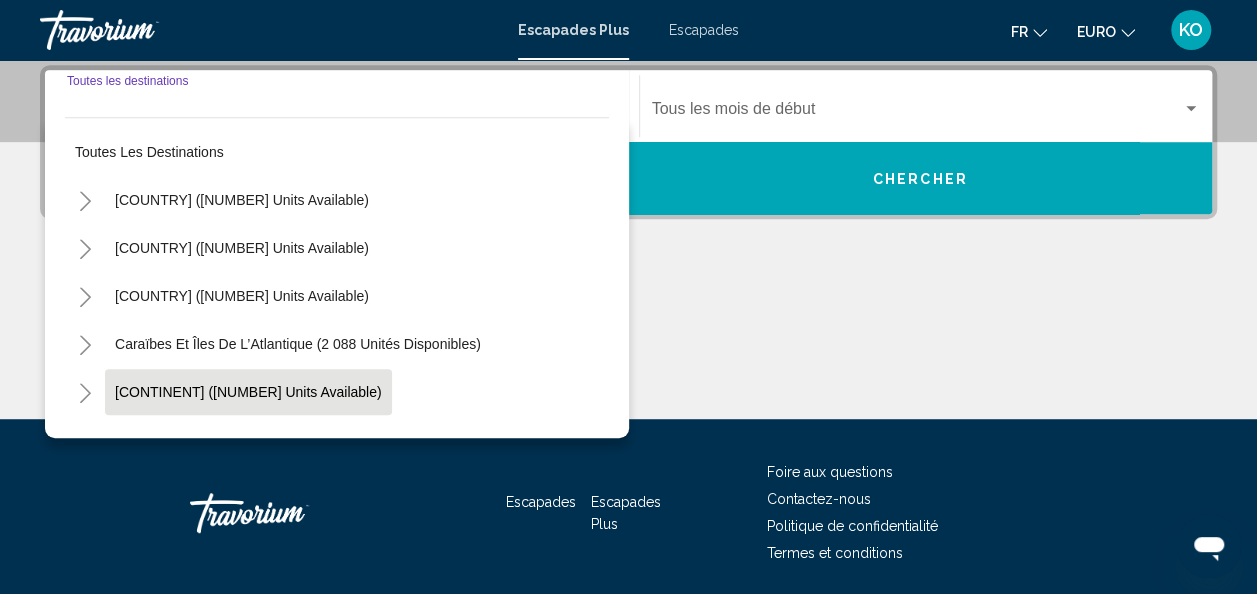 click on "Europe (3 729 unités disponibles)" at bounding box center [242, 440] 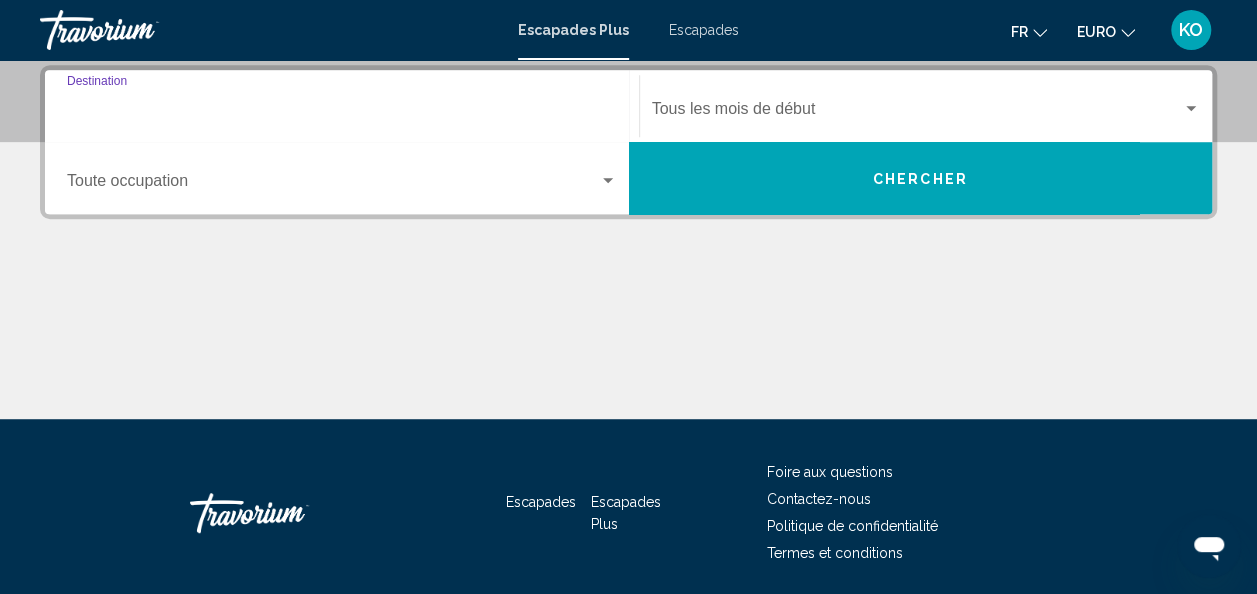 type on "**********" 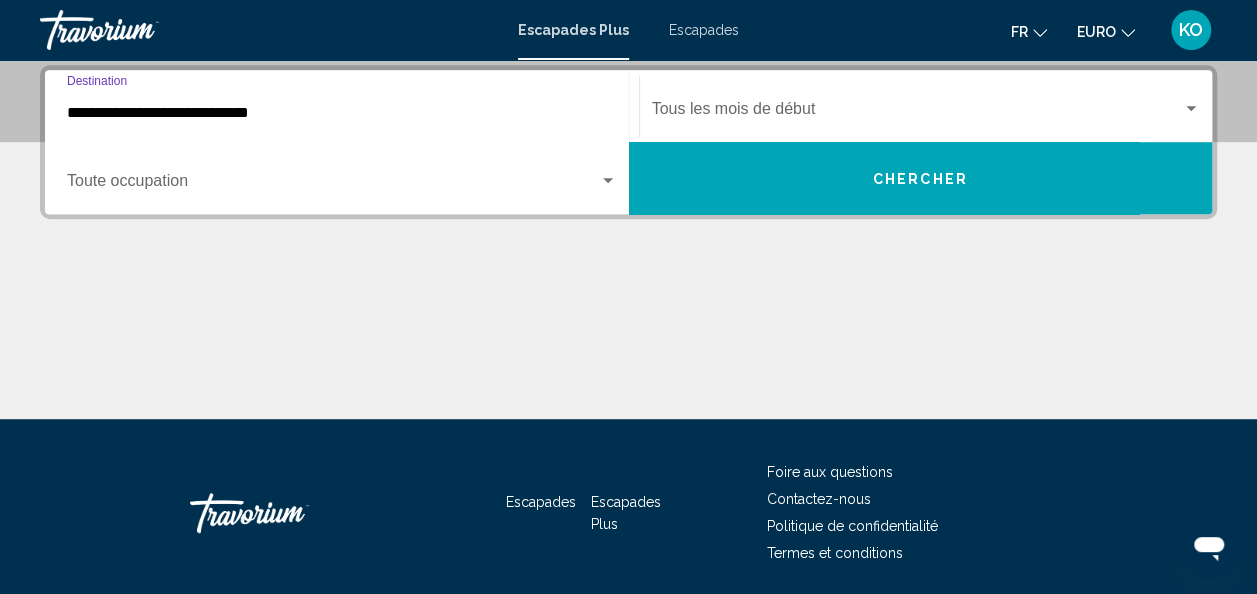 click at bounding box center (333, 185) 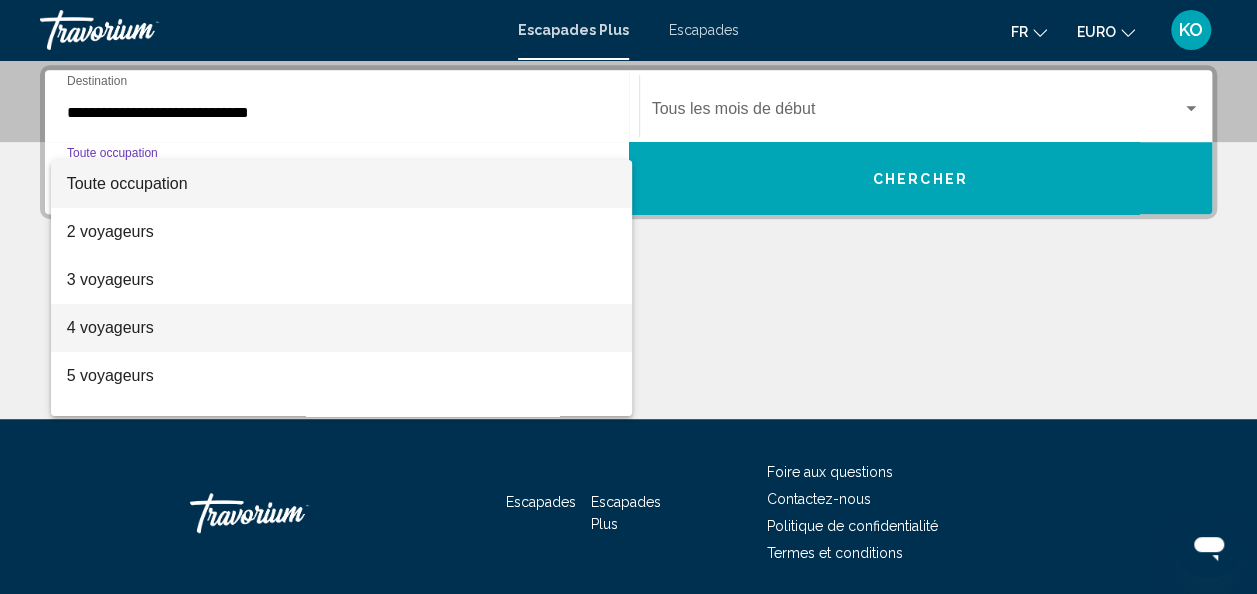 click on "4 voyageurs" at bounding box center (342, 328) 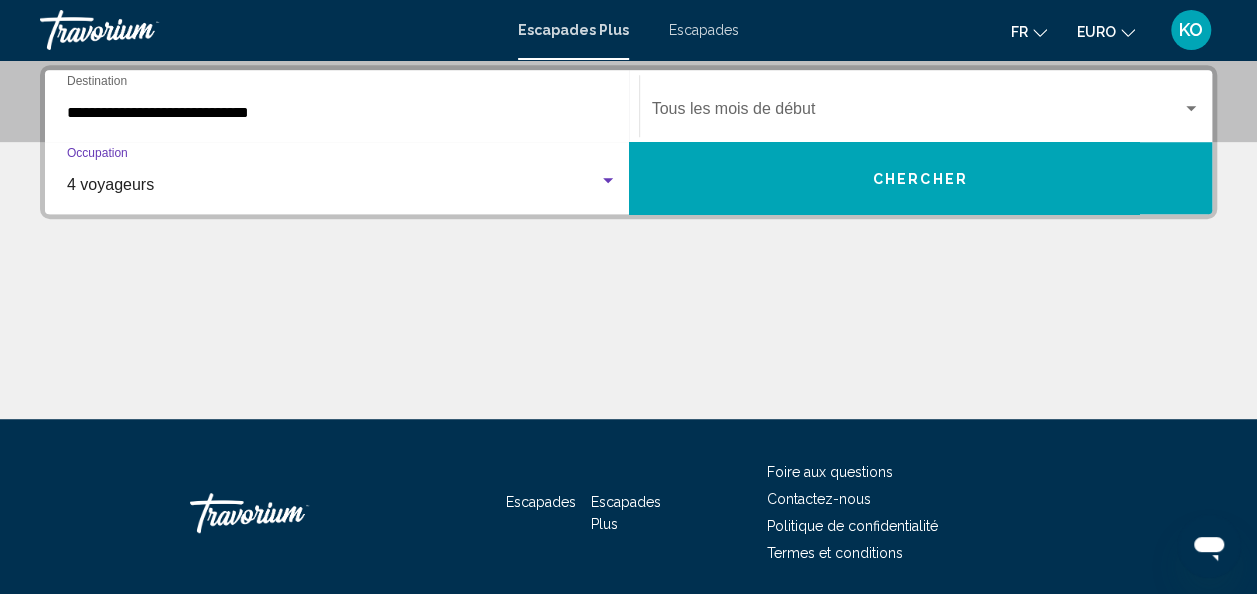 click on "4 voyageurs" at bounding box center (333, 185) 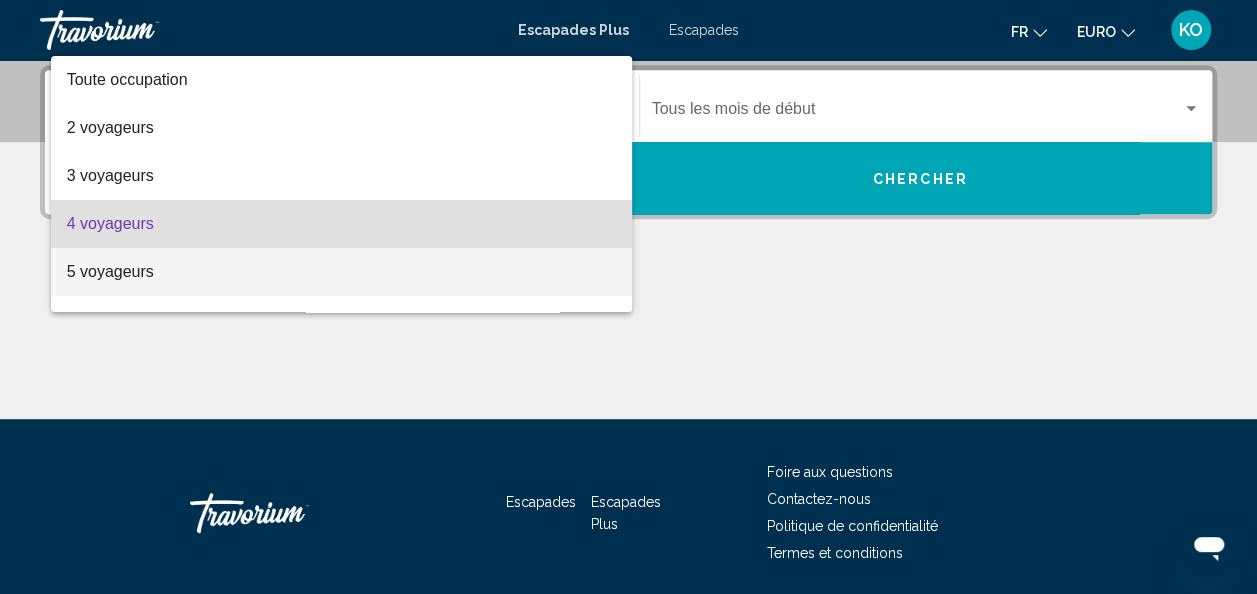 scroll, scrollTop: 40, scrollLeft: 0, axis: vertical 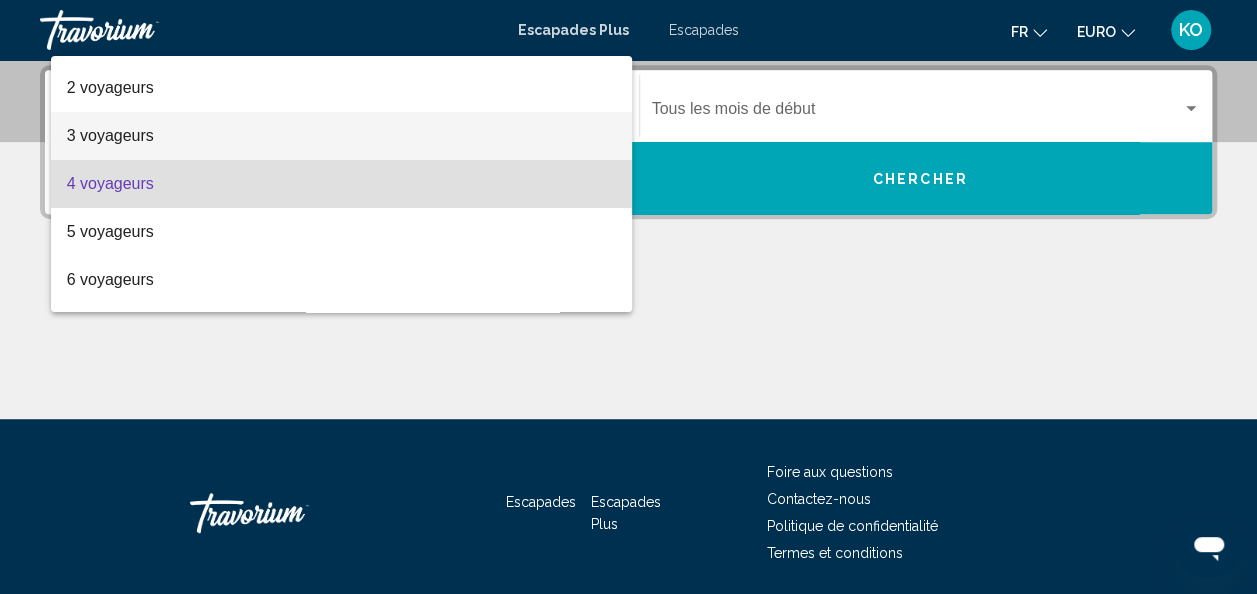 click on "3 voyageurs" at bounding box center [342, 136] 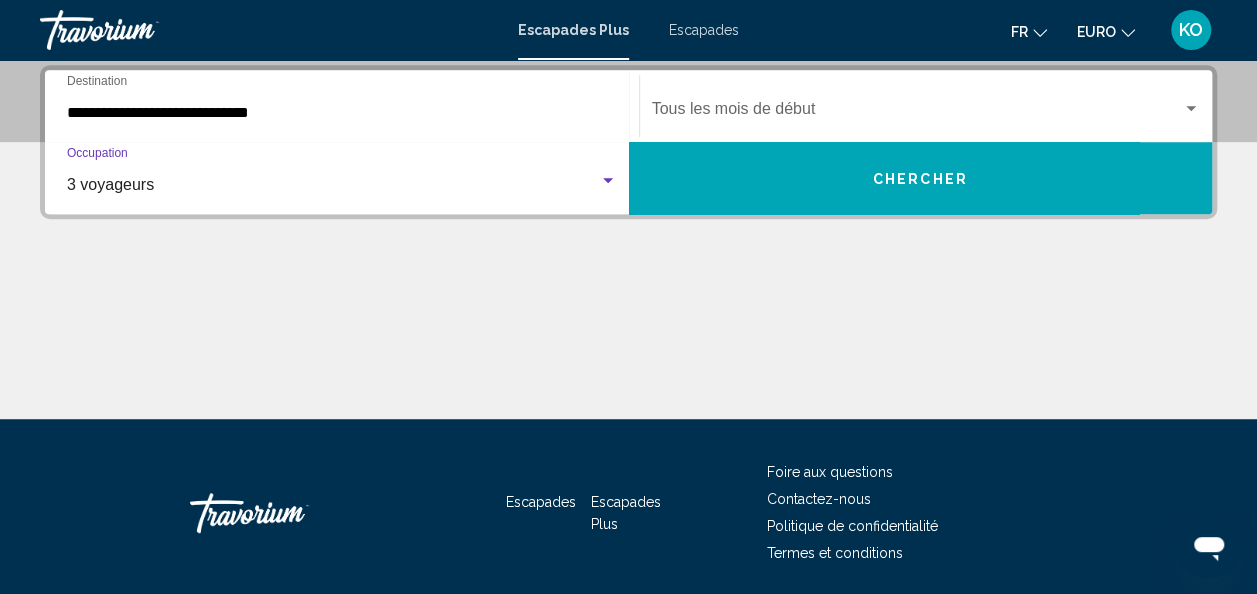 click at bounding box center [917, 113] 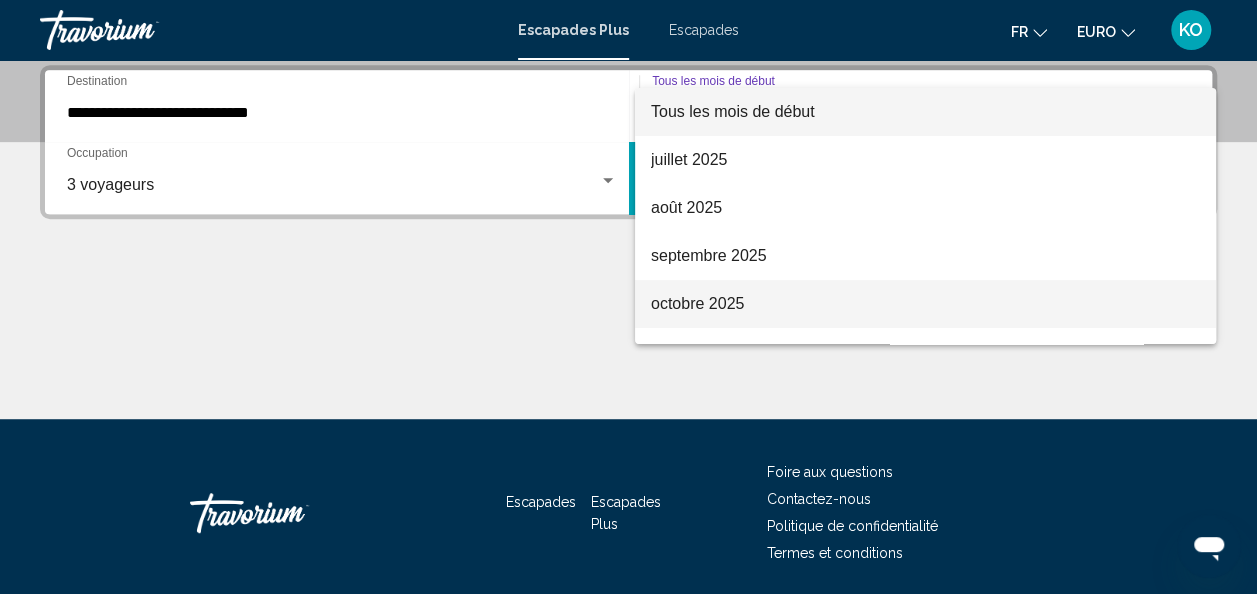 click on "octobre 2025" at bounding box center (697, 303) 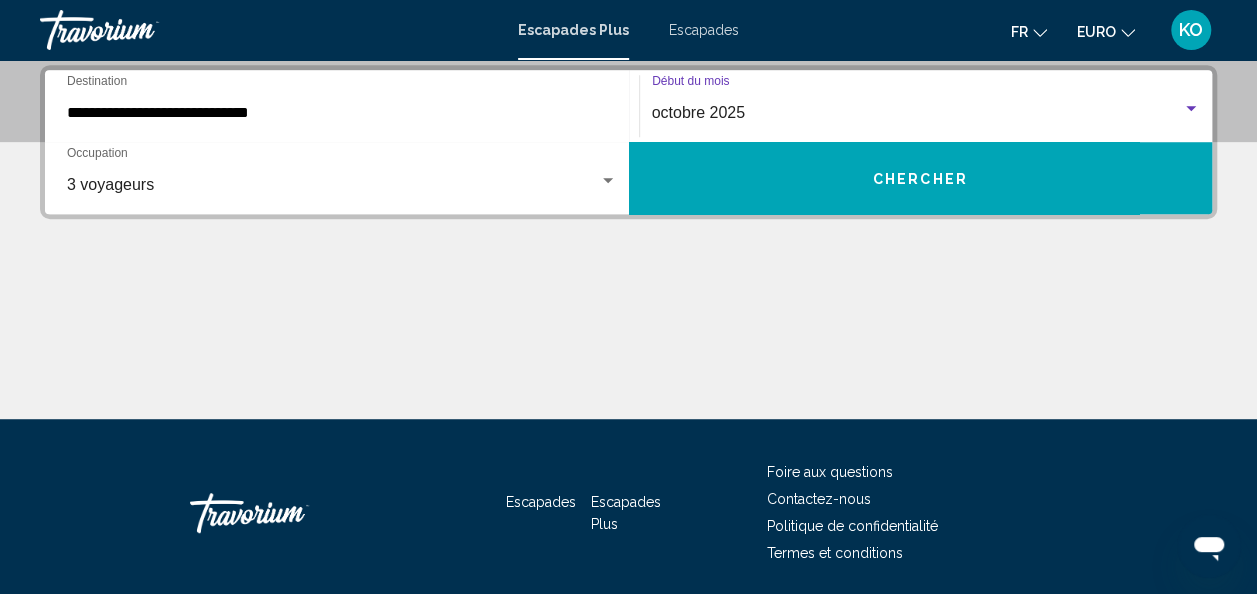 click on "Chercher" at bounding box center (921, 178) 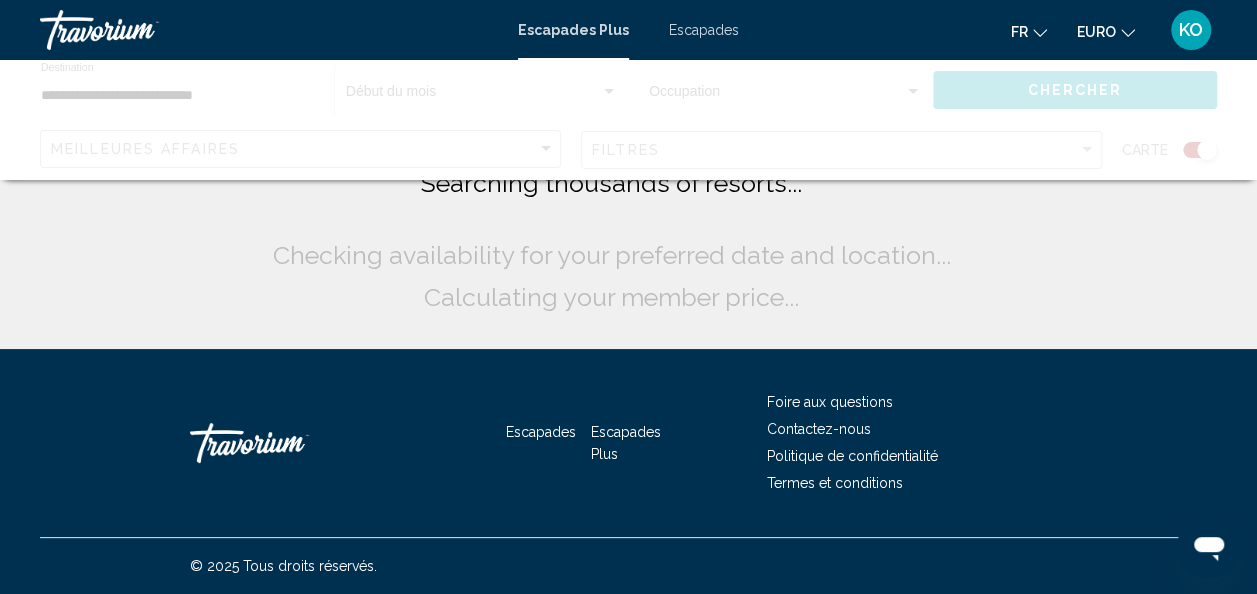 scroll, scrollTop: 0, scrollLeft: 0, axis: both 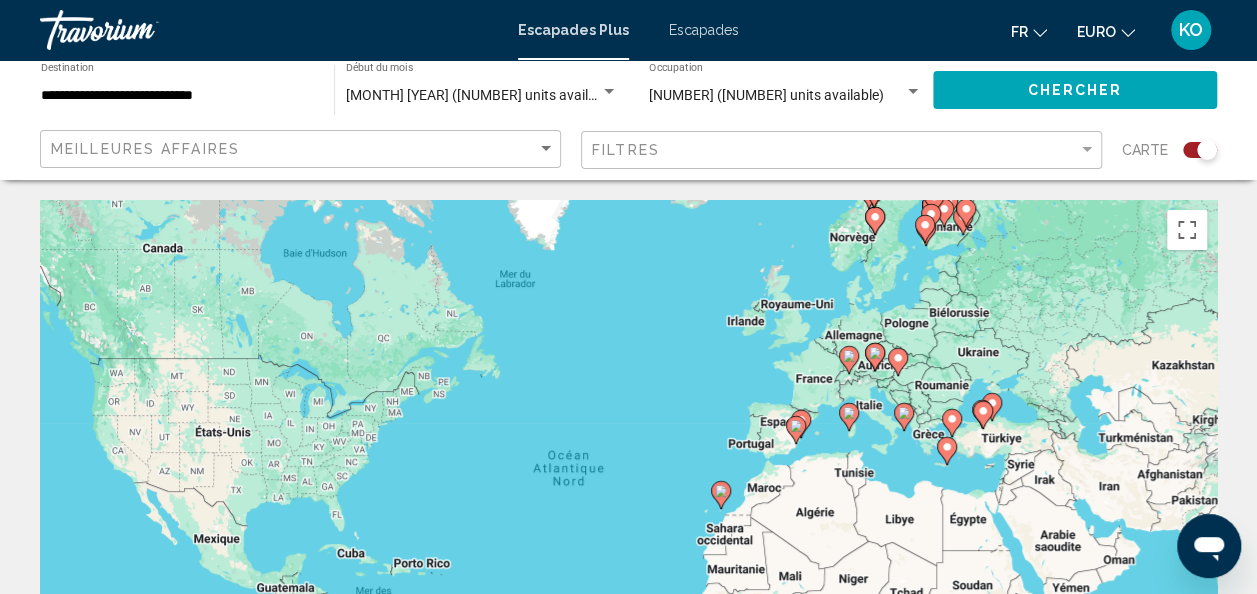 click at bounding box center [796, 430] 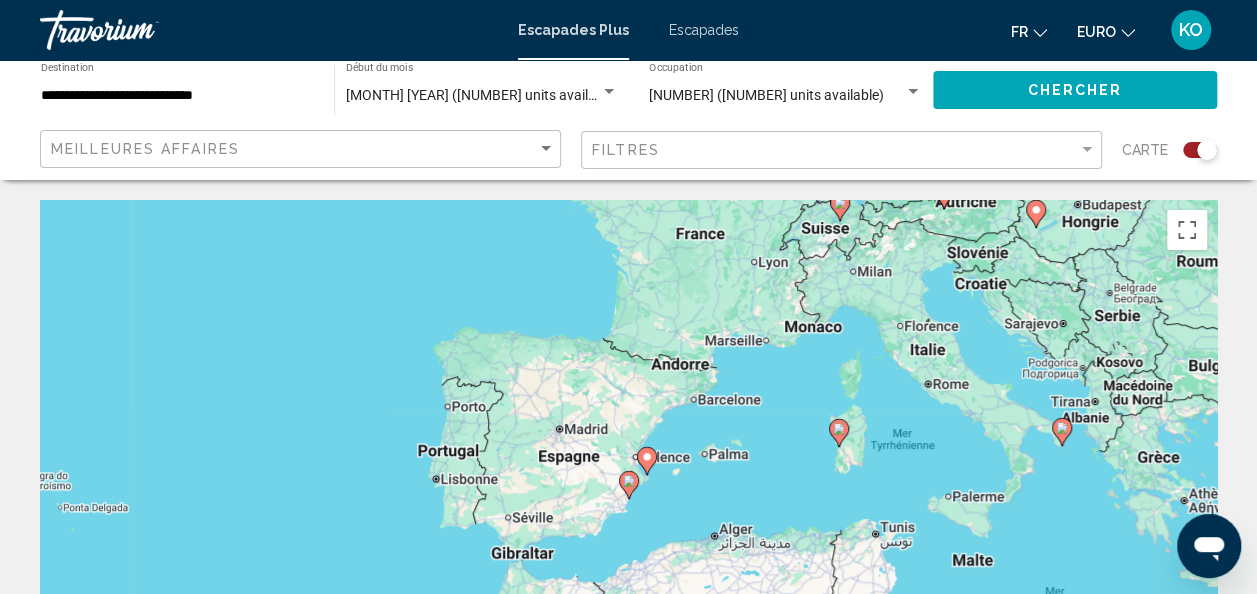 click on "Pour naviguer, appuyez sur les touches fléchées.  Pour activer le glissement avec le clavier, appuyez sur Alt+Entrée. Une fois ce mode activé, utilisez les touches fléchées pour déplacer le repère. Pour valider le déplacement, appuyez sur Entrée. Pour annuler, appuyez sur Échap." at bounding box center (628, 500) 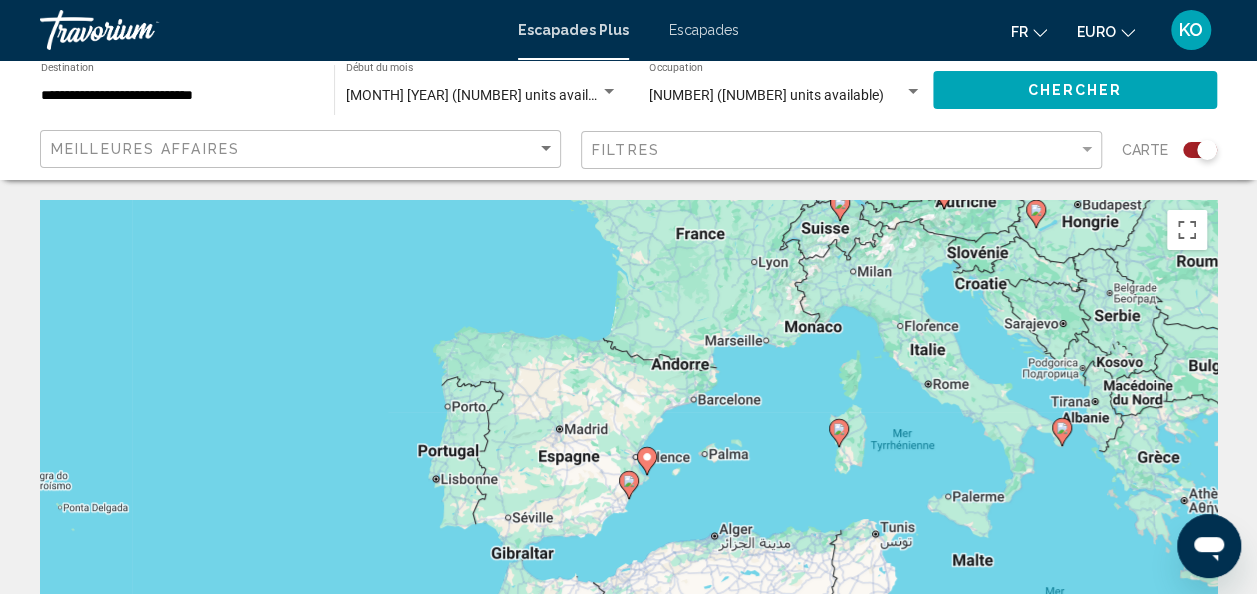 click on "Pour activer le glissement avec le clavier, appuyez sur Alt+Entrée. Une fois ce mode activé, utilisez les touches fléchées pour déplacer le repère. Pour valider le déplacement, appuyez sur Entrée. Pour annuler, appuyez sur Échap." at bounding box center (628, 500) 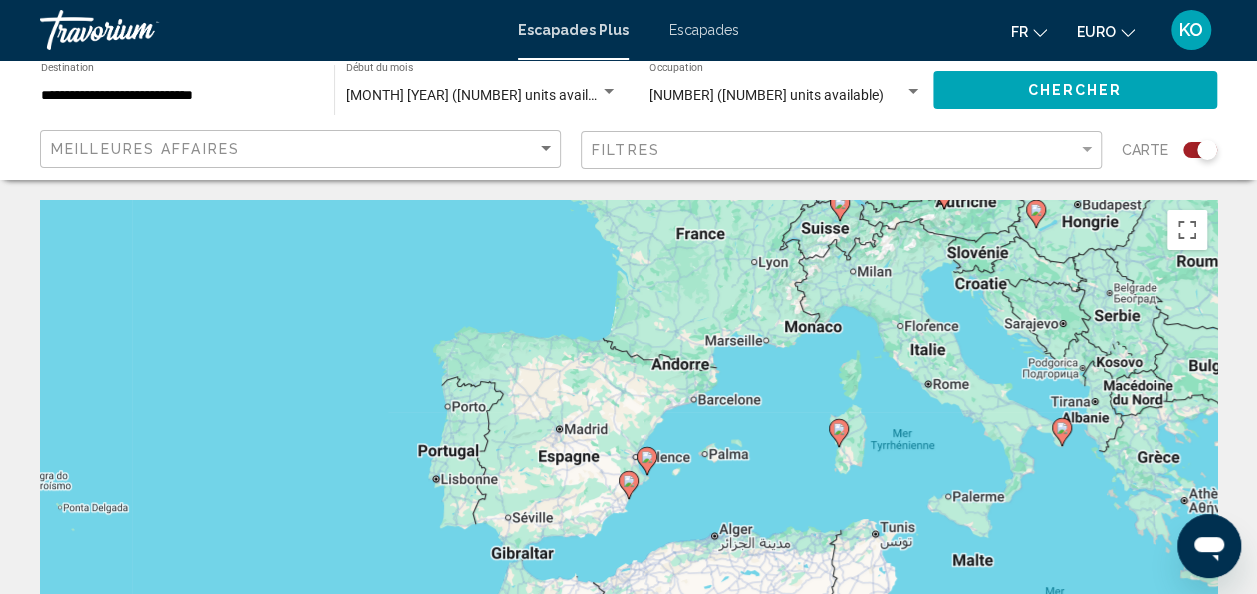 click 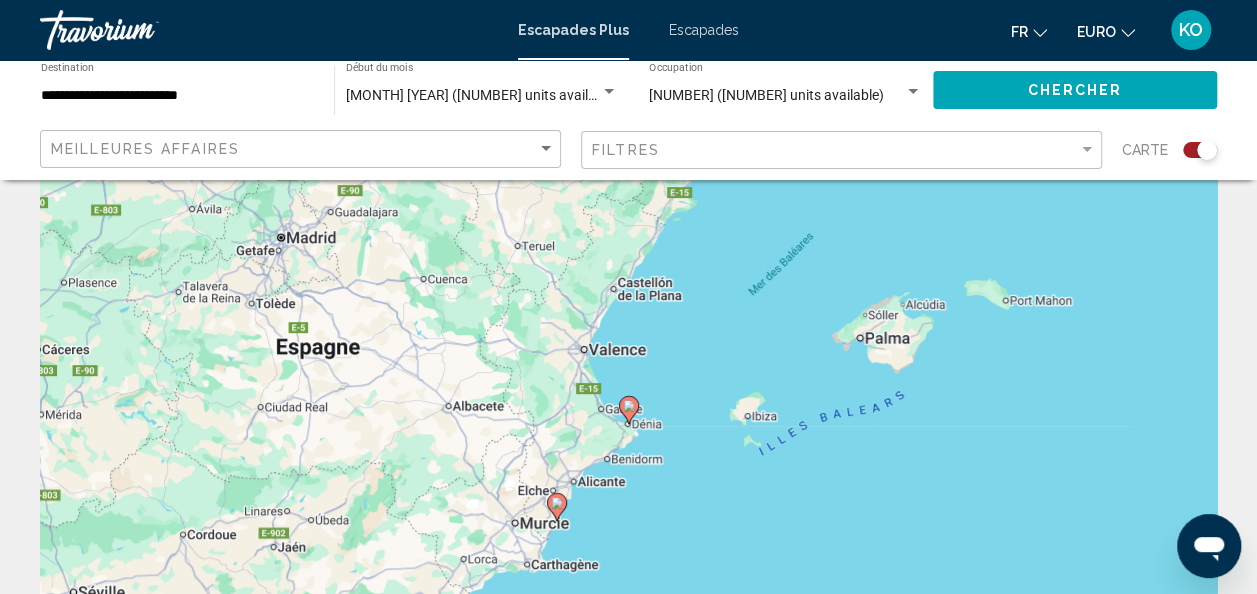 scroll, scrollTop: 76, scrollLeft: 0, axis: vertical 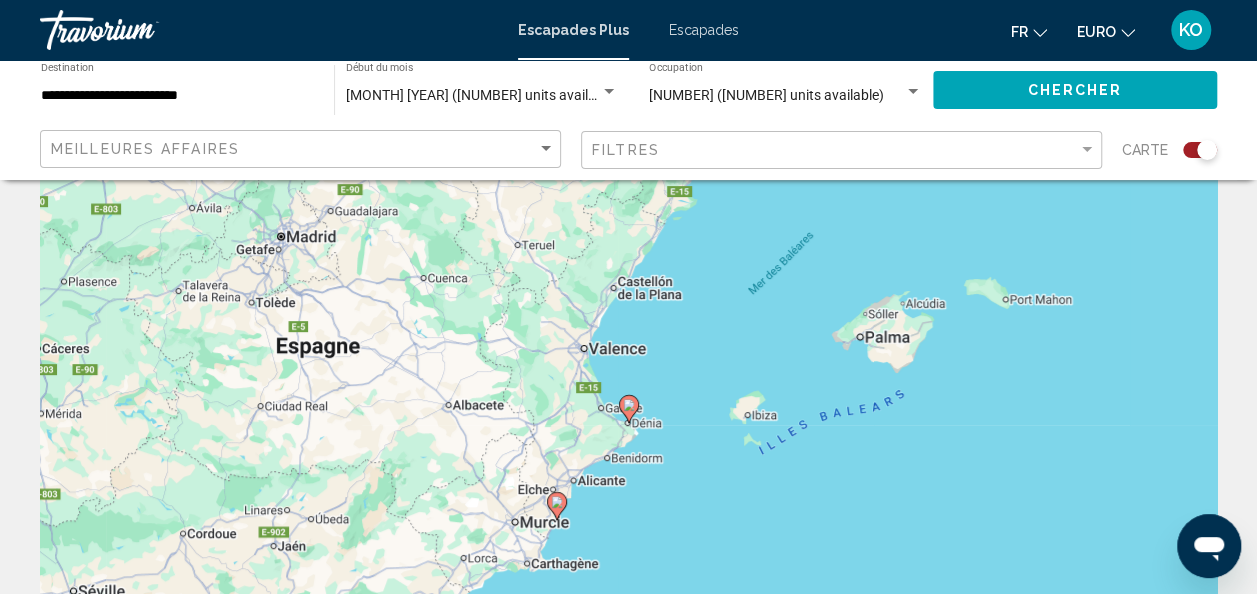 click 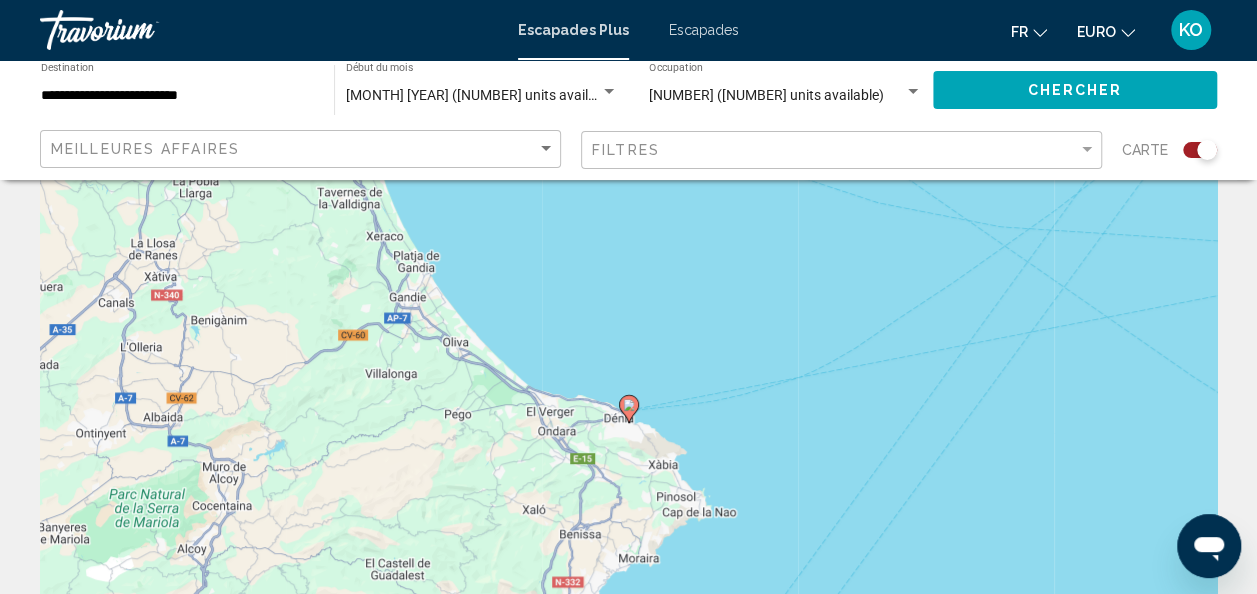 click 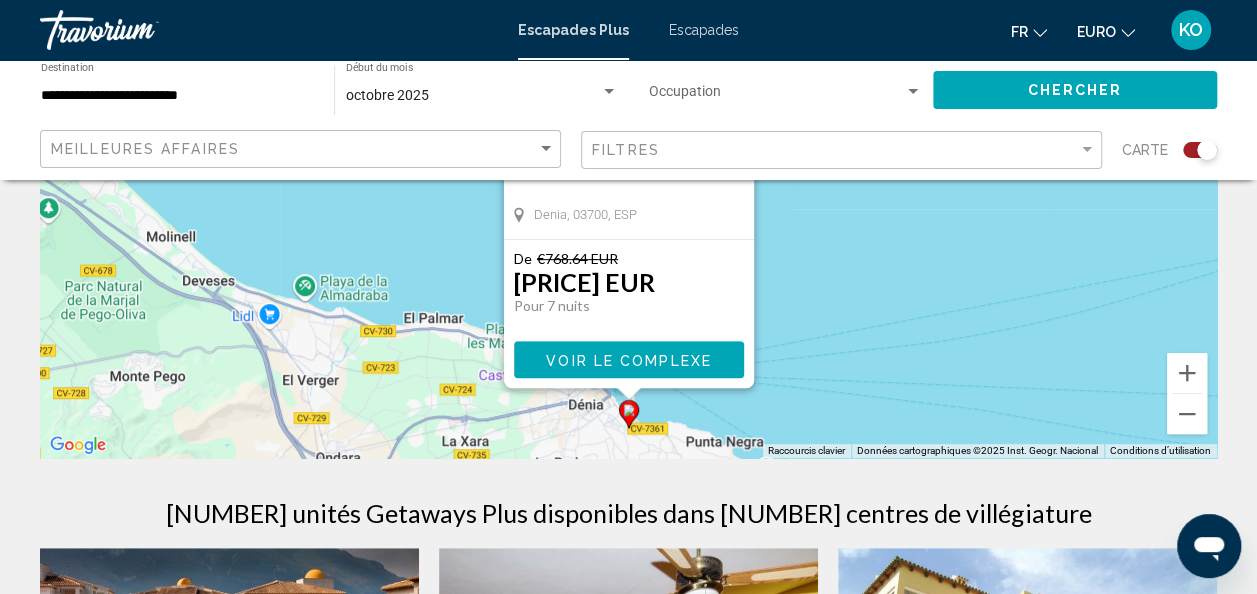 scroll, scrollTop: 331, scrollLeft: 0, axis: vertical 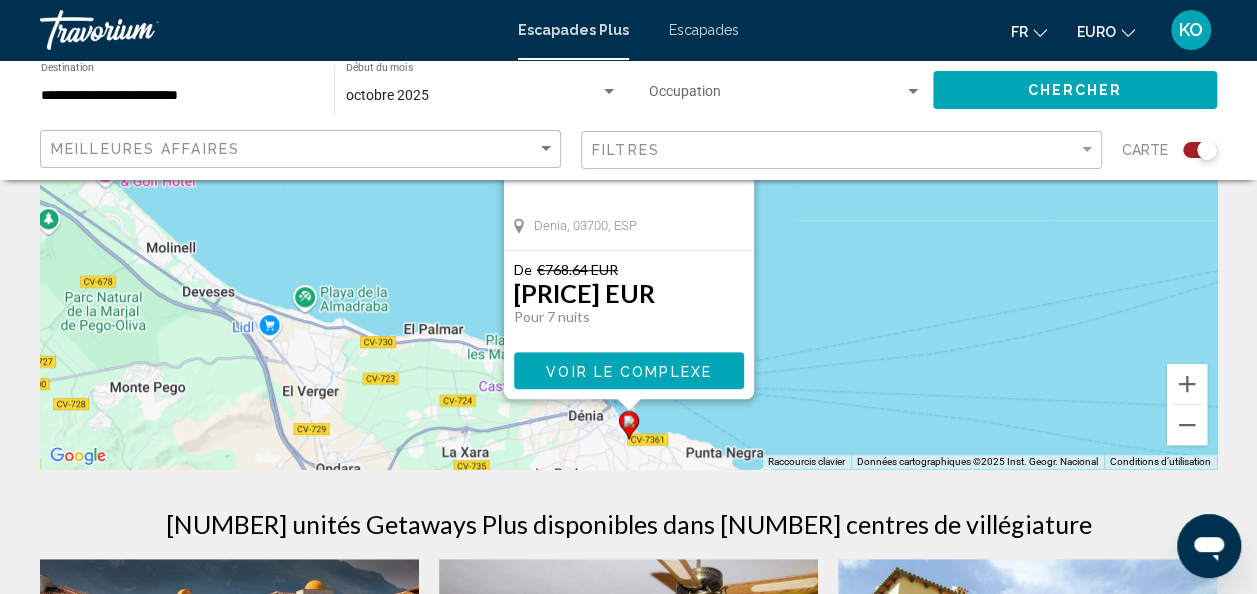 click on "Pour activer le glissement avec le clavier, appuyez sur Alt+Entrée. Une fois ce mode activé, utilisez les touches fléchées pour déplacer le repère. Pour valider le déplacement, appuyez sur Entrée. Pour annuler, appuyez sur Échap.  EDO au jardin Ona Ogisaka  Station balnéaire  -  Ceci est une station d'adultes seulement
Denia, 03700, ESP  De €768.64 EUR 576,27 € EUR  Pour 7 nuits Vous sauvegardez  €192.37 EUR  Voir le complexe" at bounding box center [628, 169] 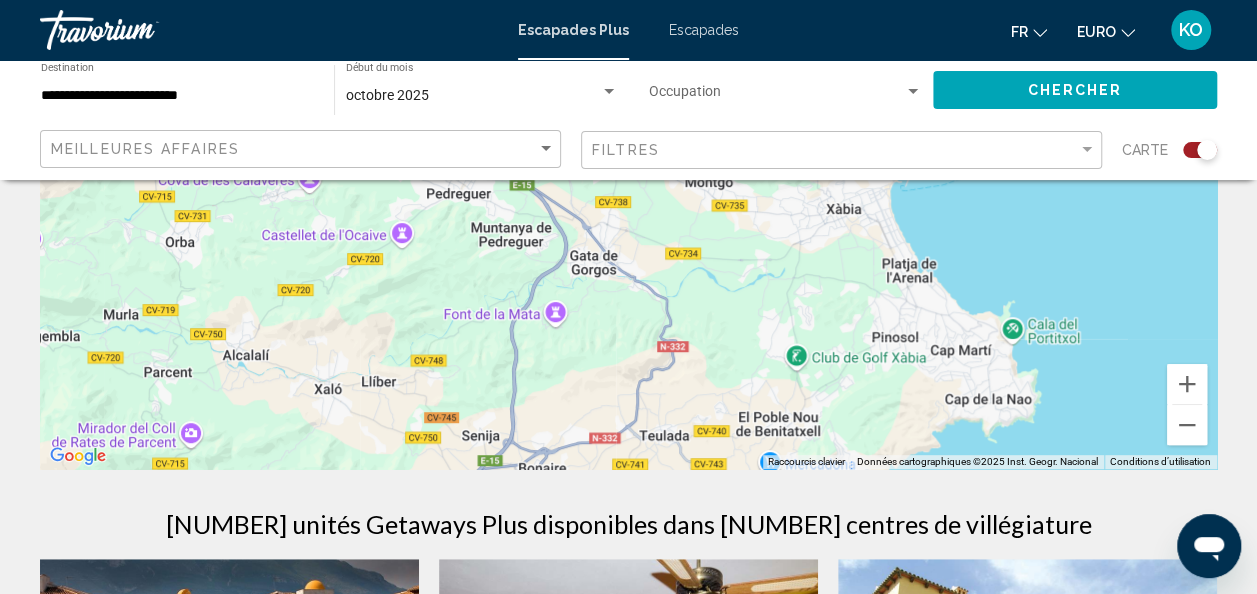 drag, startPoint x: 578, startPoint y: 322, endPoint x: 658, endPoint y: -74, distance: 404 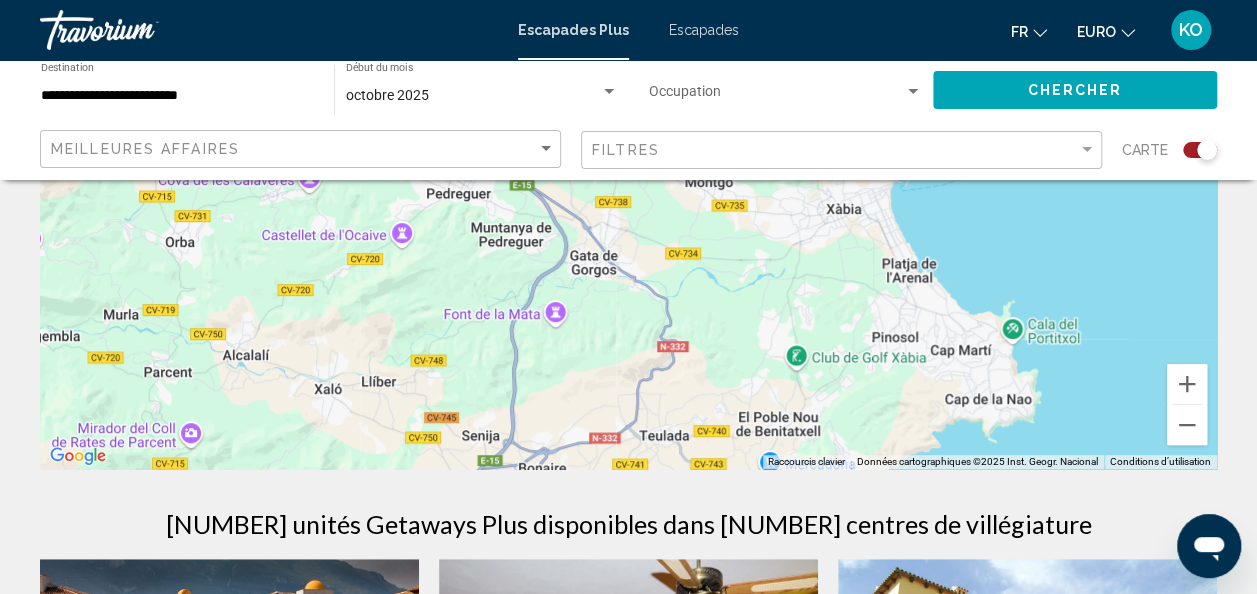 click on "Escapades" at bounding box center (704, 30) 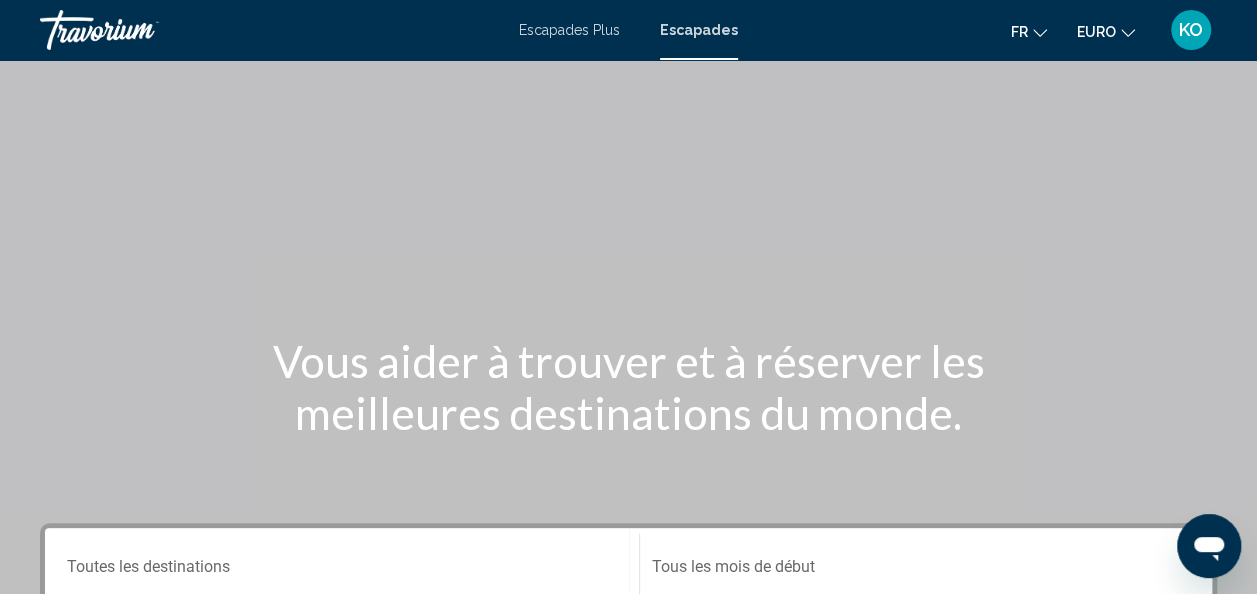 scroll, scrollTop: 264, scrollLeft: 0, axis: vertical 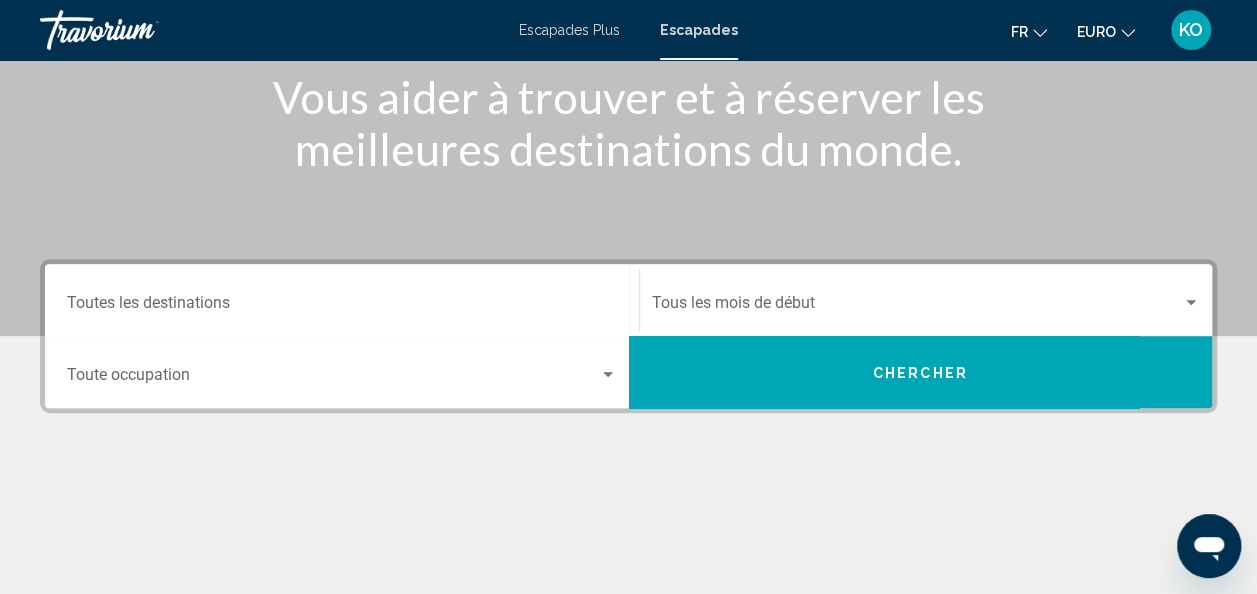 click on "Destination Toutes les destinations" at bounding box center [342, 300] 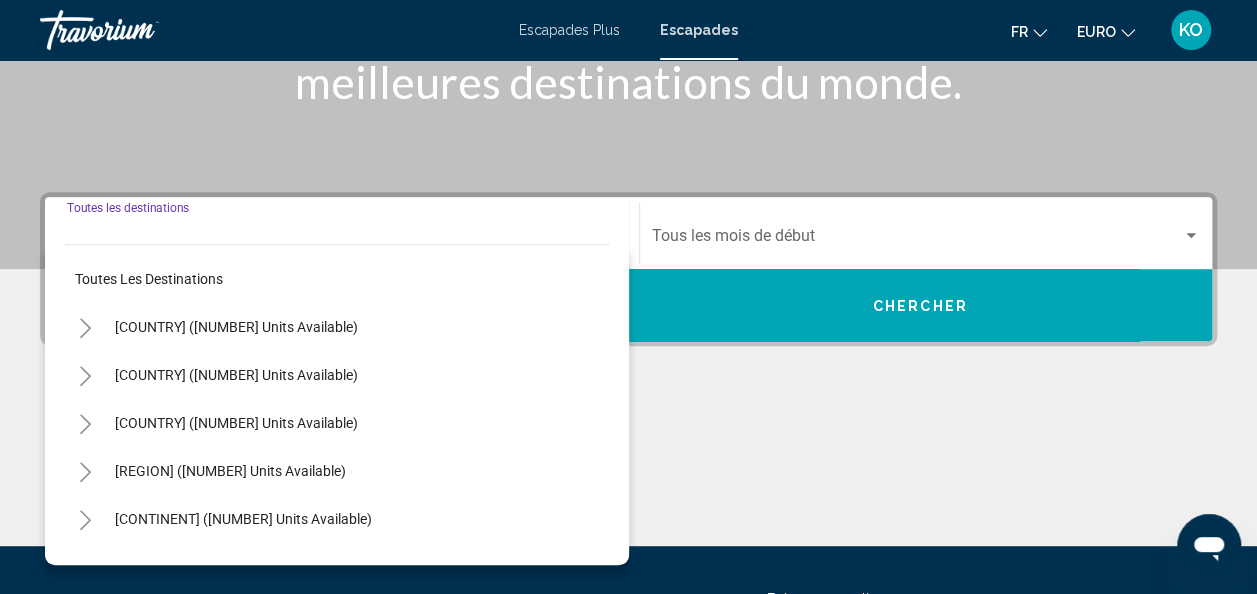 scroll, scrollTop: 458, scrollLeft: 0, axis: vertical 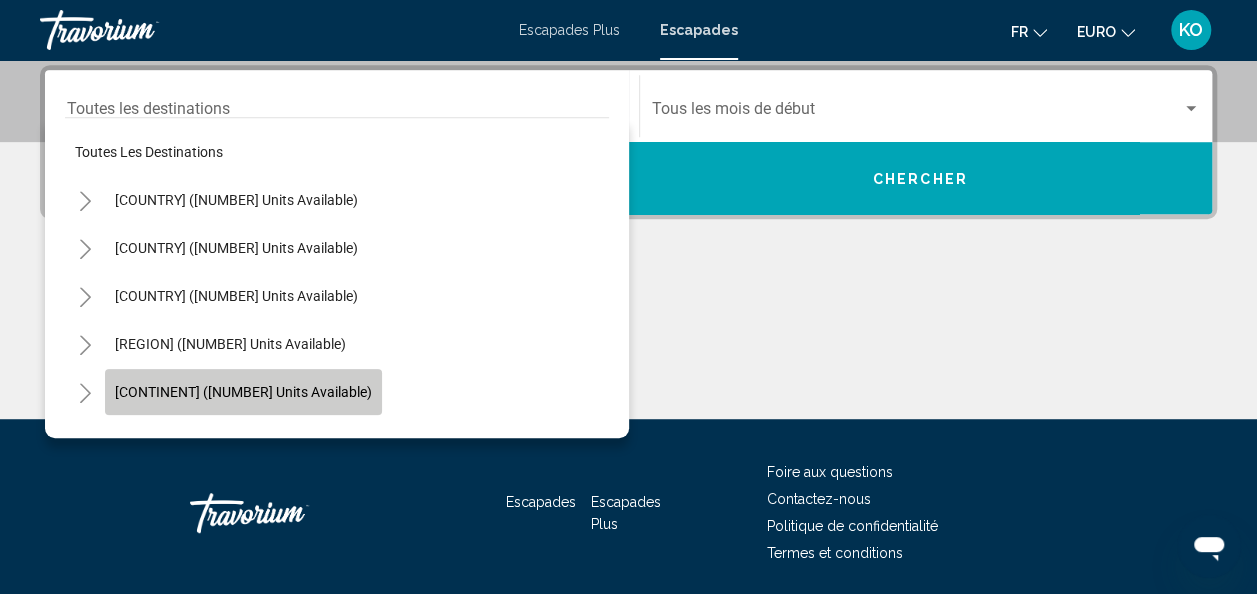 click on "Europe (39 528 unités disponibles)" 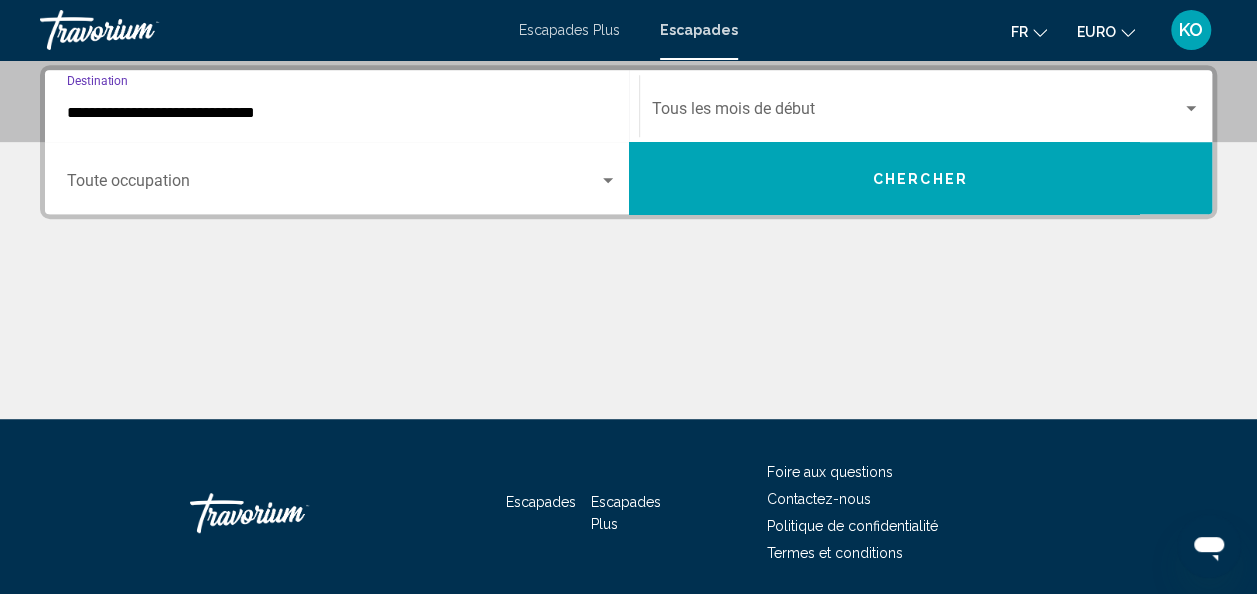 click at bounding box center (333, 185) 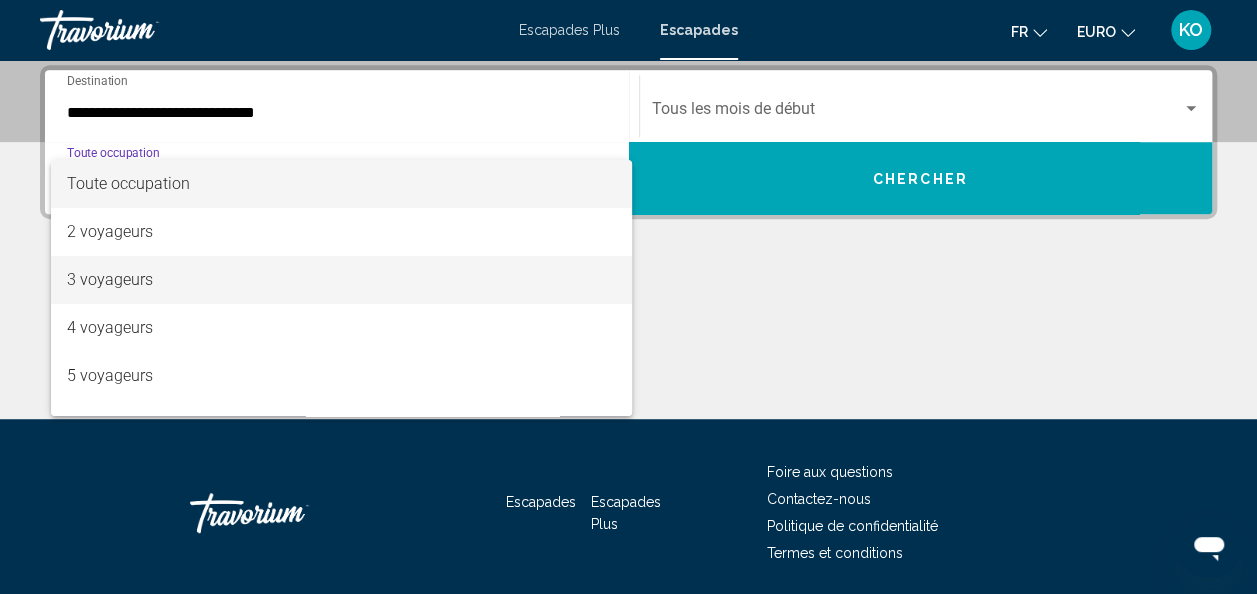 click on "3 voyageurs" at bounding box center [342, 280] 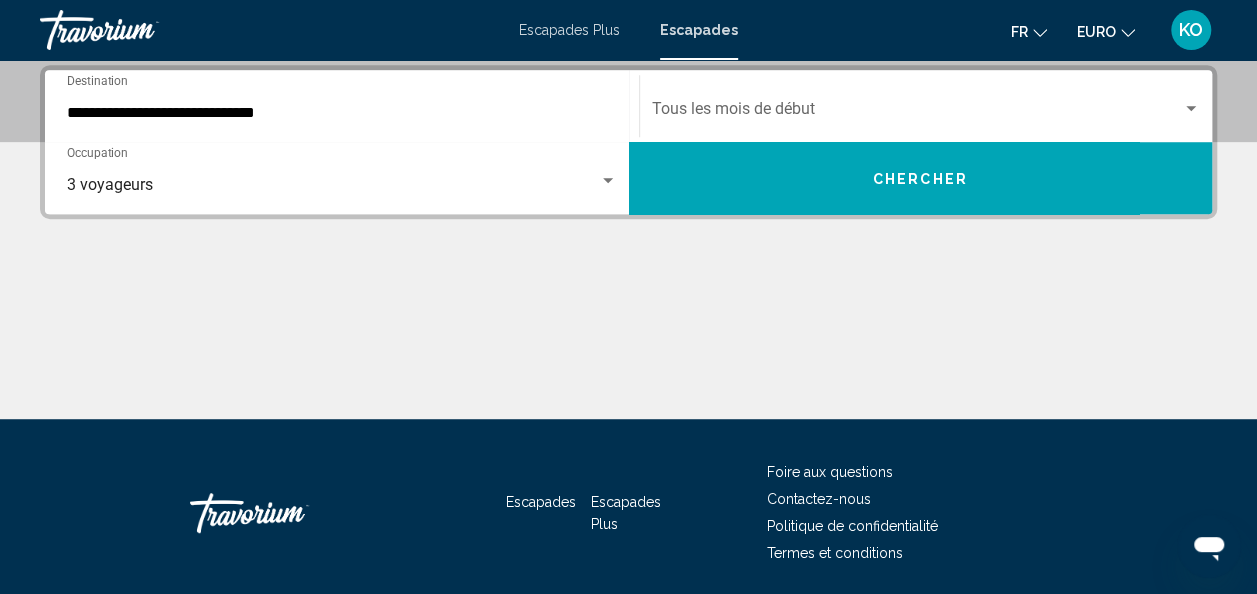 click on "Start Month Tous les mois de début" 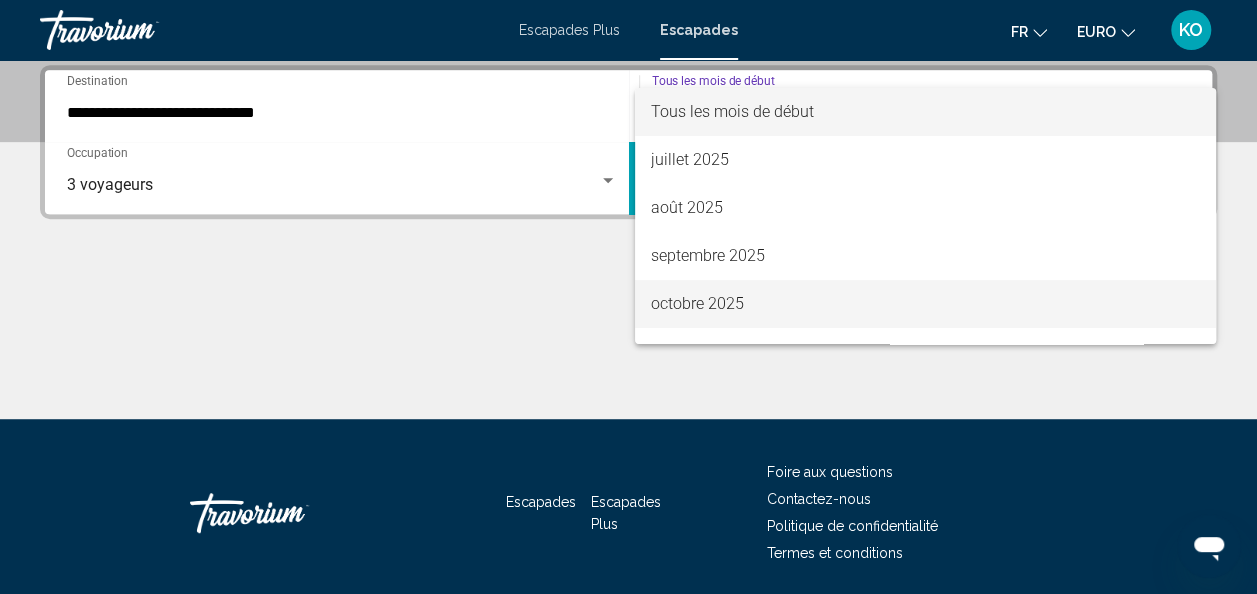 click on "octobre 2025" at bounding box center [697, 303] 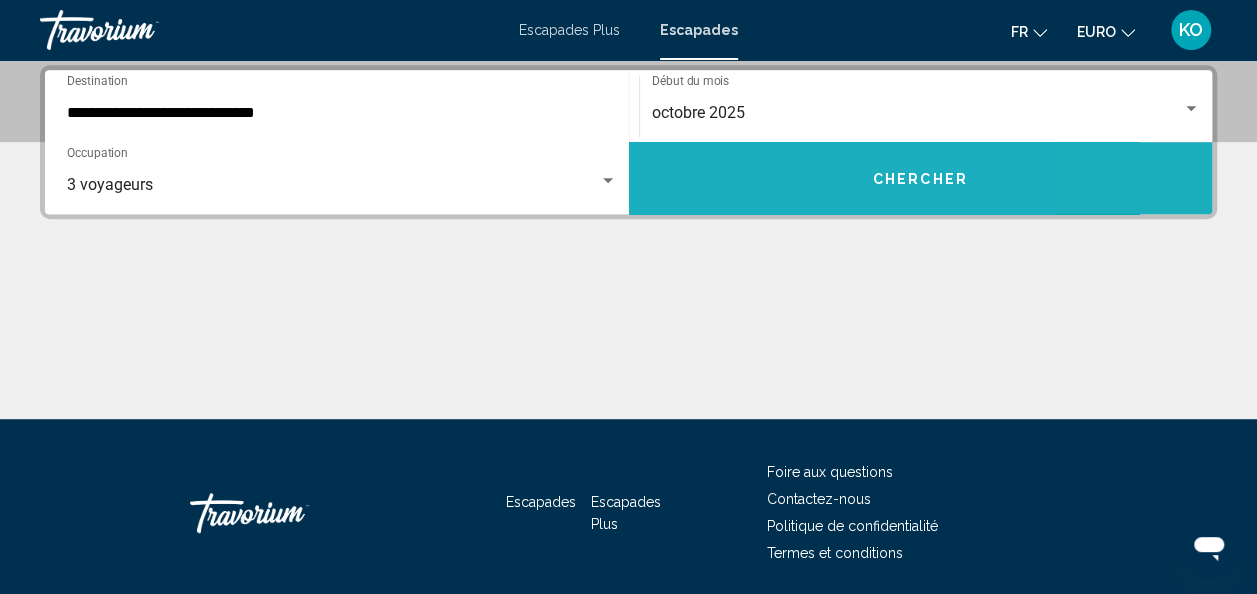 click on "Chercher" at bounding box center [921, 178] 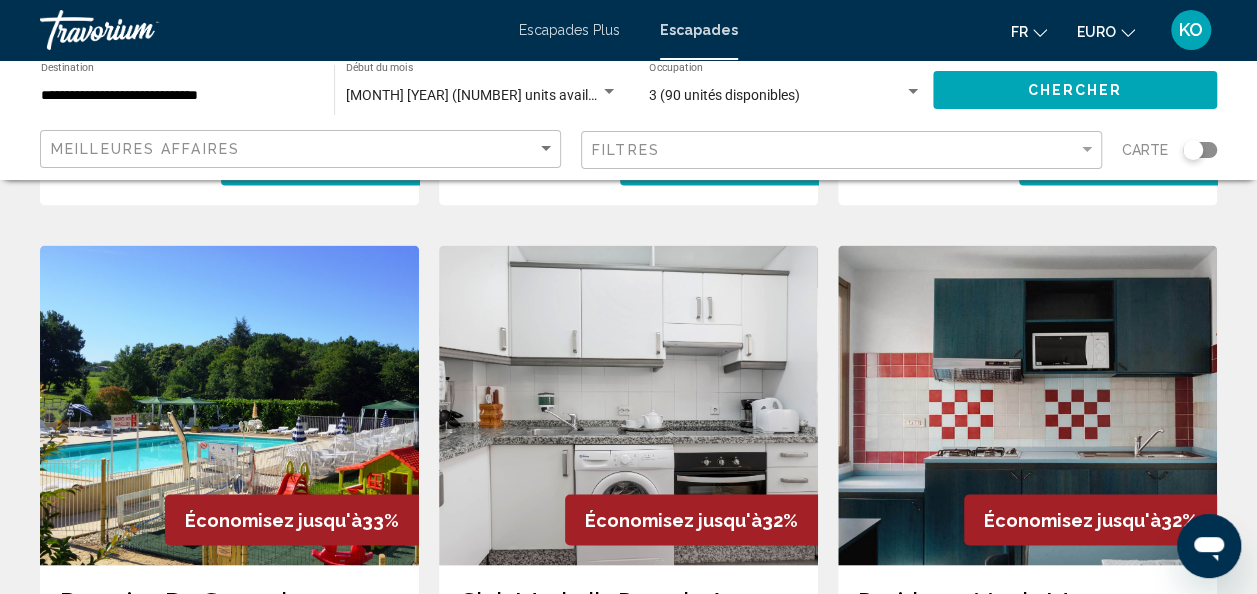 scroll, scrollTop: 1471, scrollLeft: 0, axis: vertical 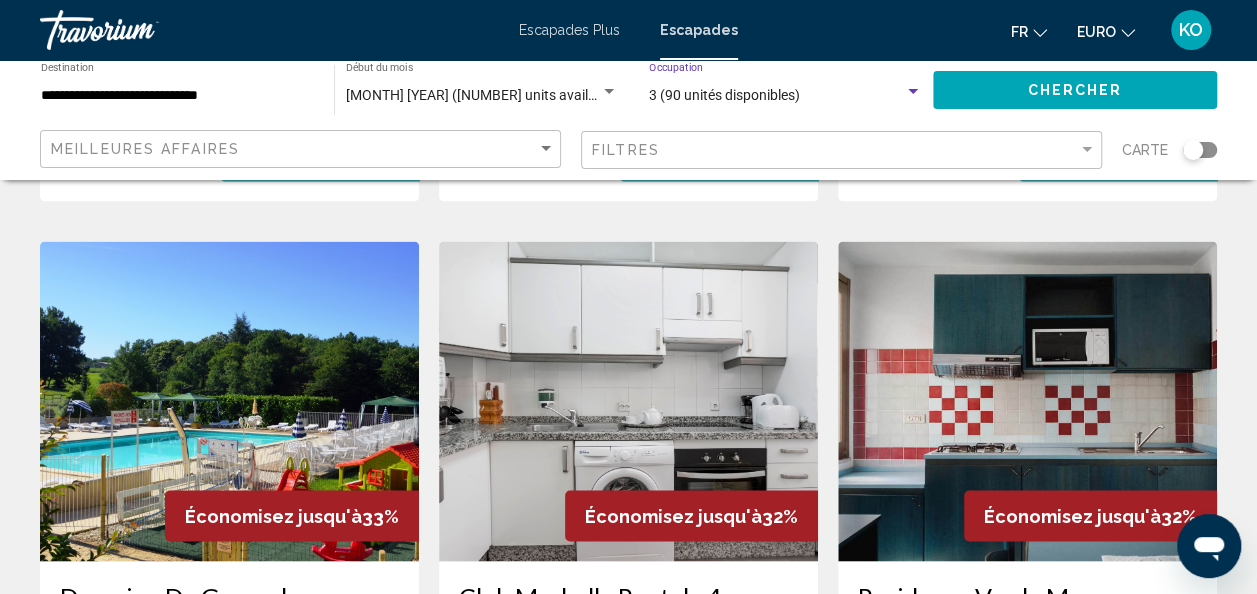 click on "3 (90 unités disponibles)" at bounding box center [724, 95] 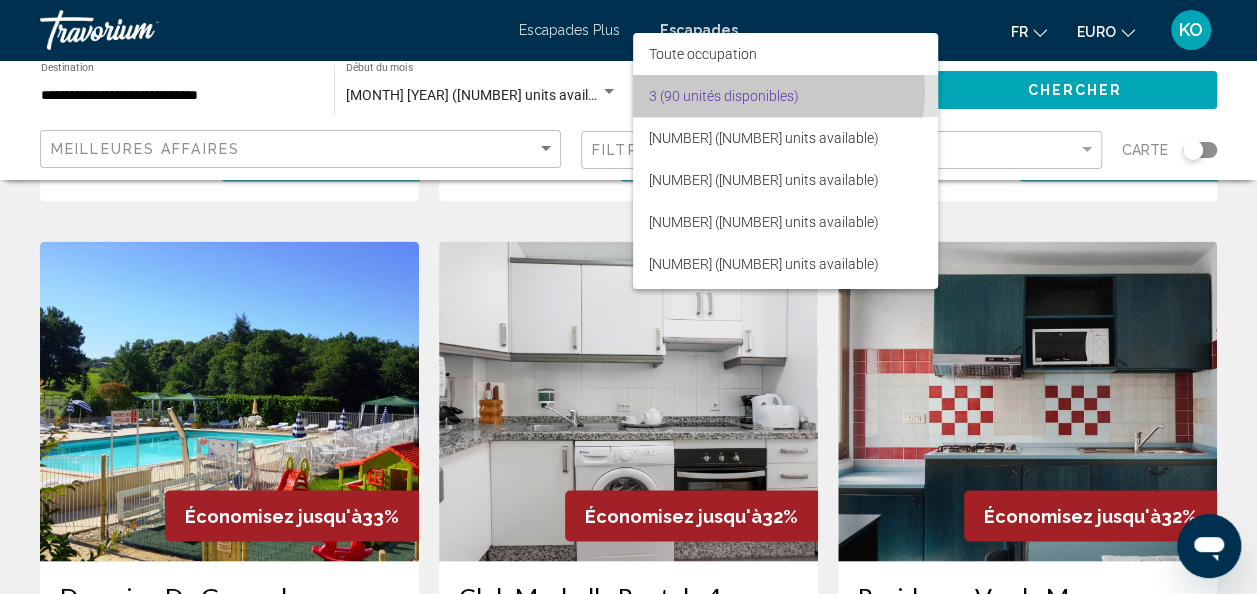 click on "3 (90 unités disponibles)" at bounding box center [724, 96] 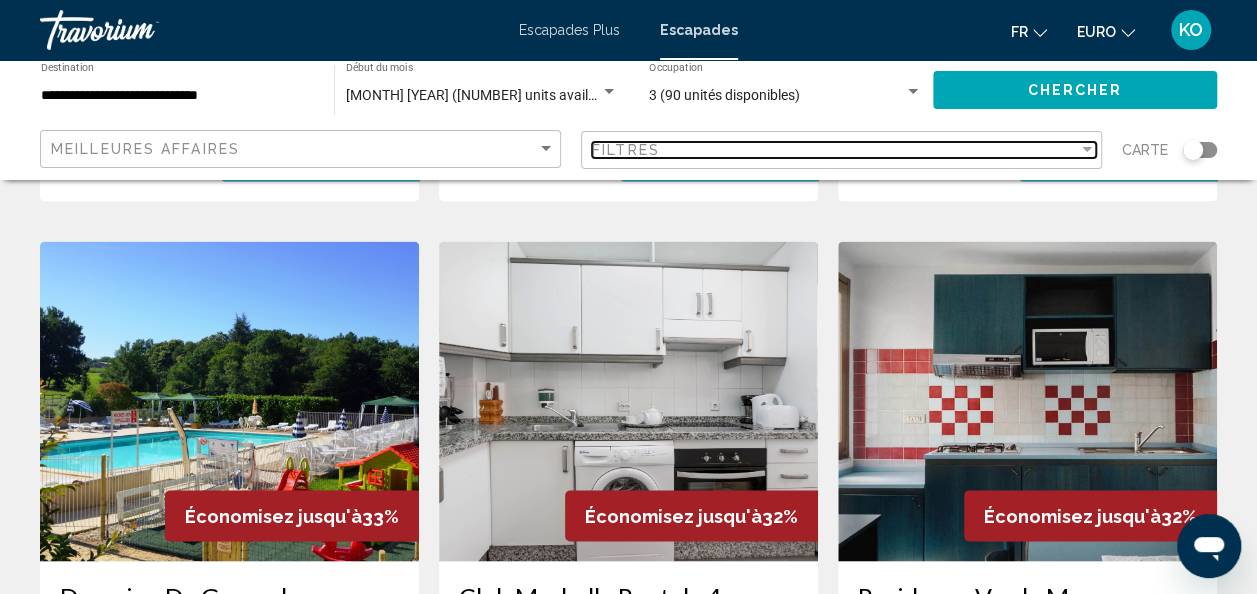 click on "Filtres" at bounding box center (835, 150) 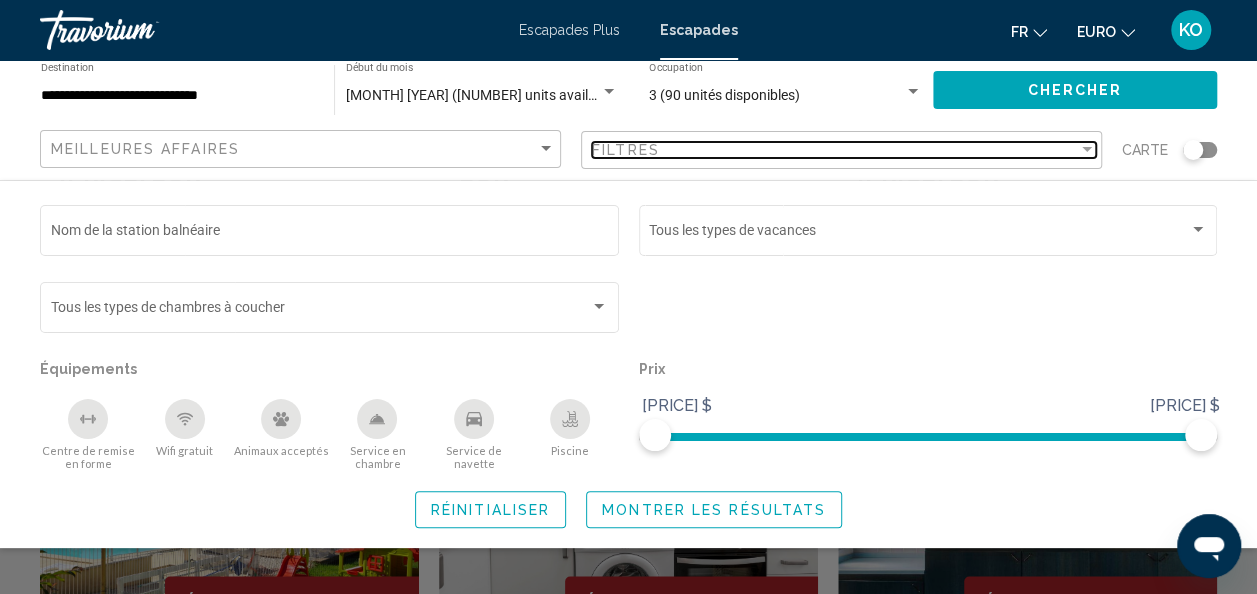scroll, scrollTop: 1386, scrollLeft: 0, axis: vertical 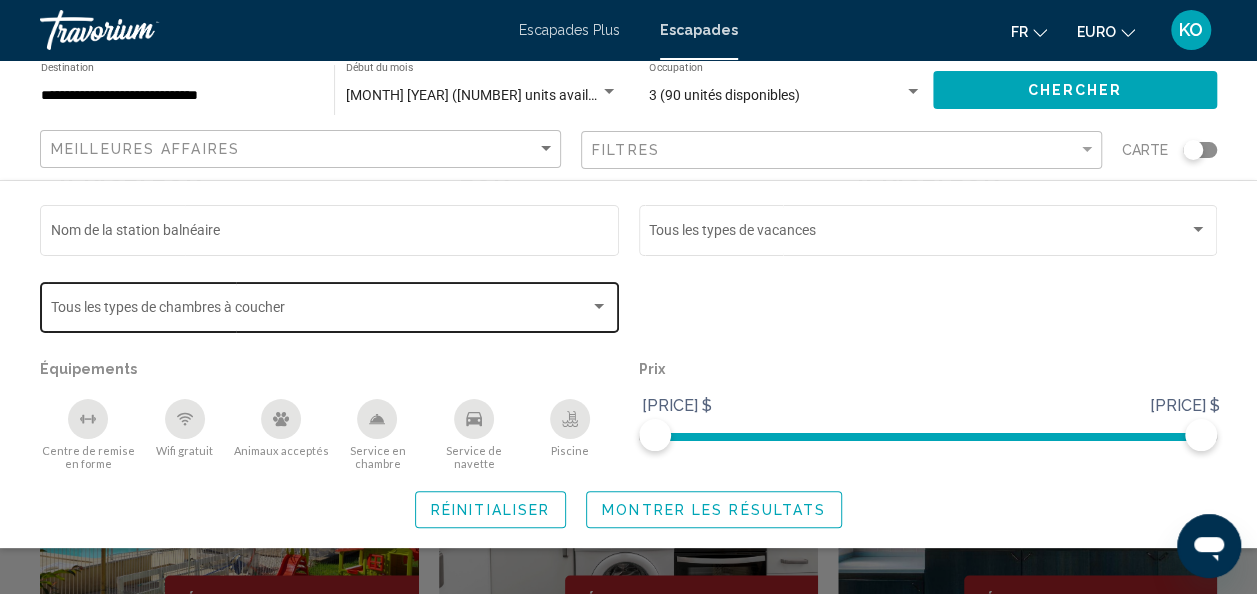 click on "Bedroom Types Tous les types de chambres à coucher" 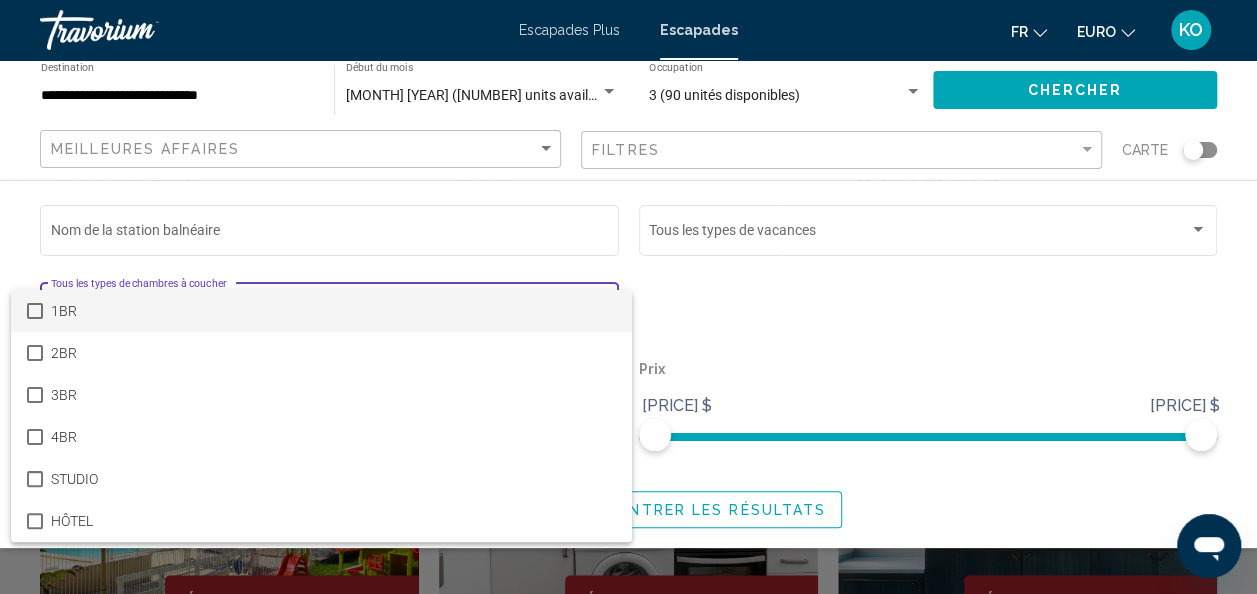click at bounding box center (628, 297) 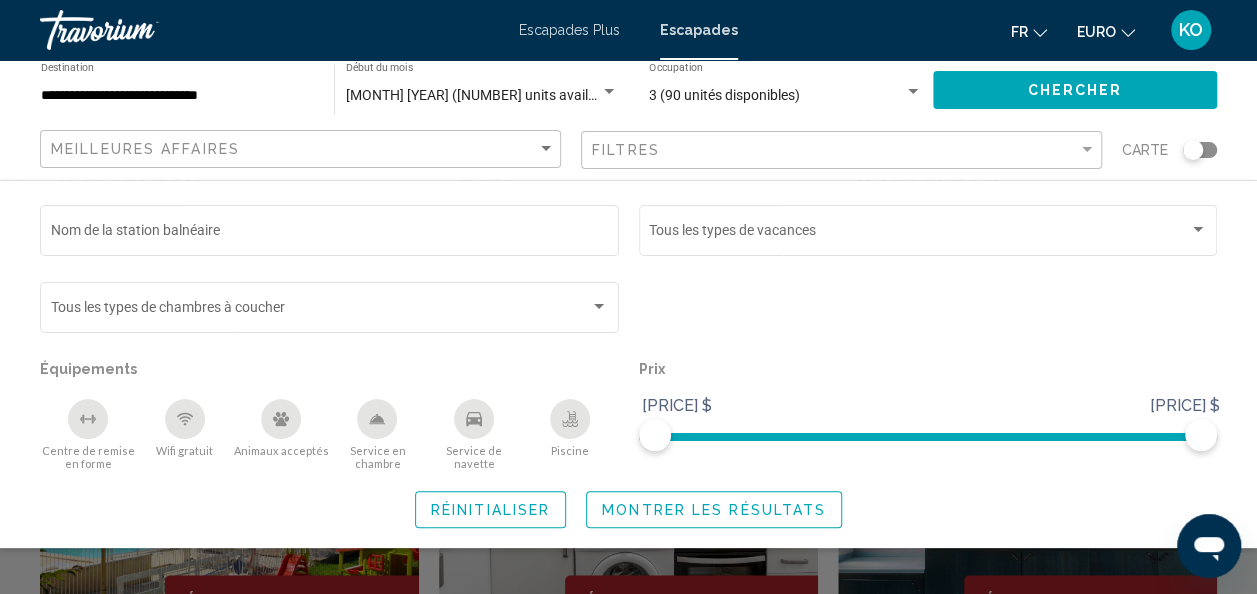 click 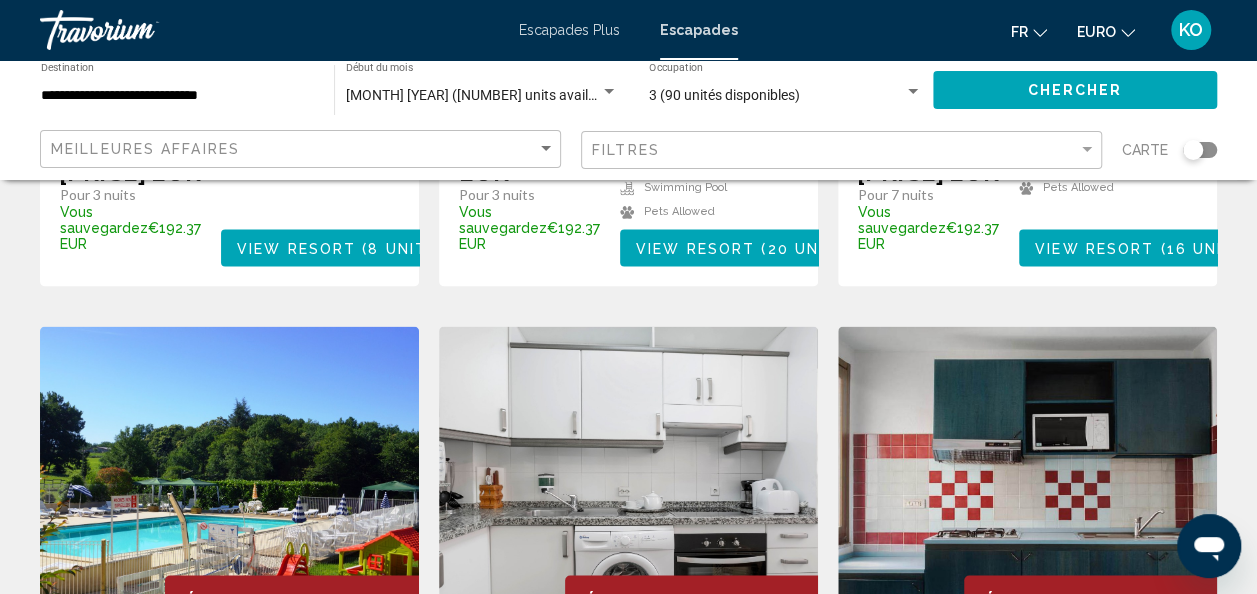 click on "Meilleures affaires" 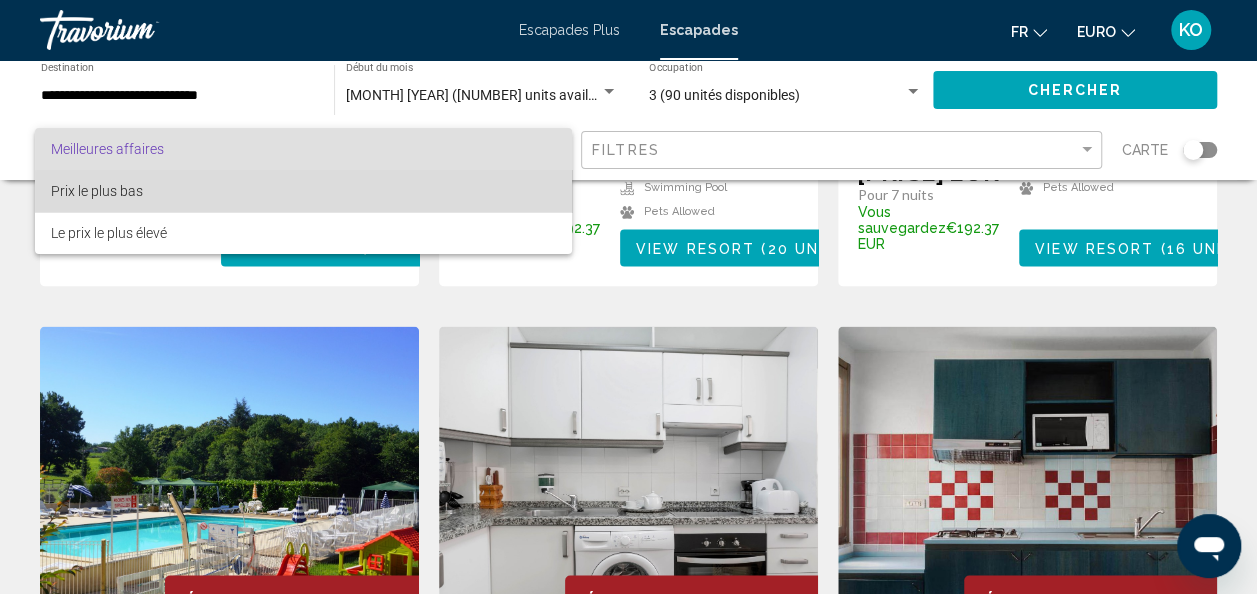 click on "Prix le plus bas" at bounding box center (303, 191) 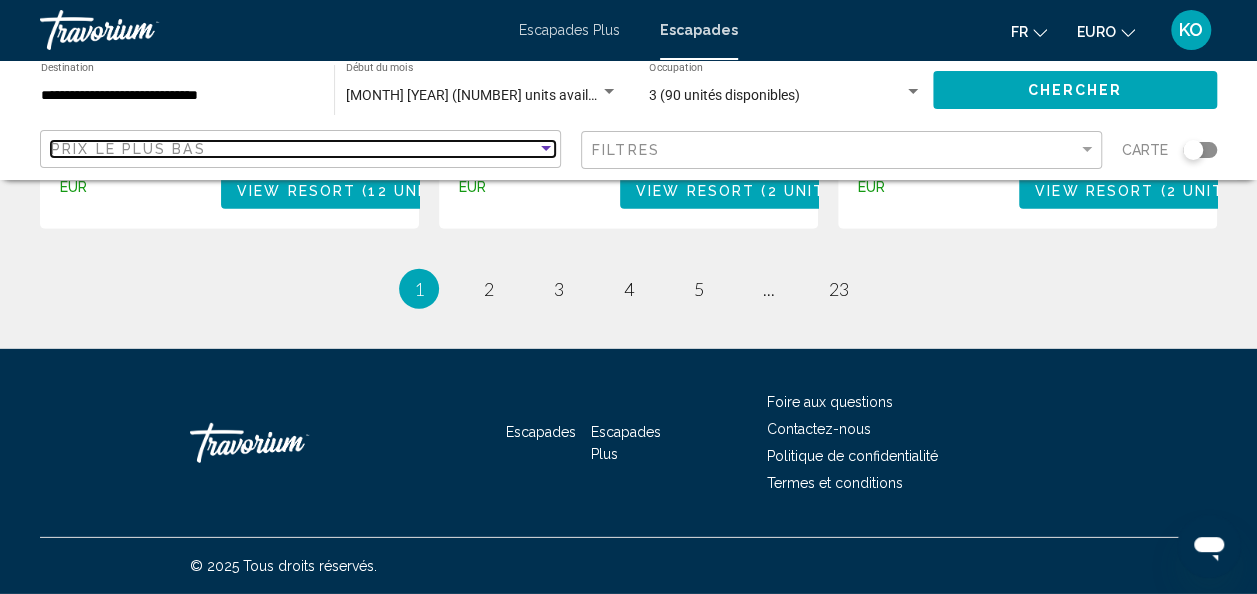 scroll, scrollTop: 2871, scrollLeft: 0, axis: vertical 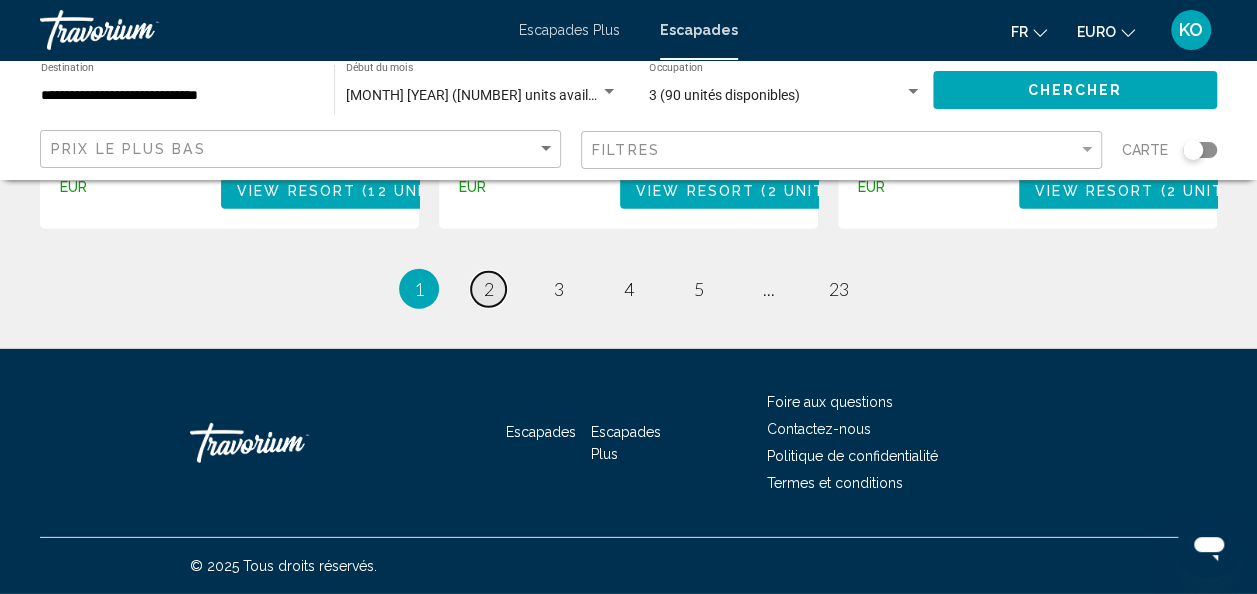 click on "2" at bounding box center (489, 289) 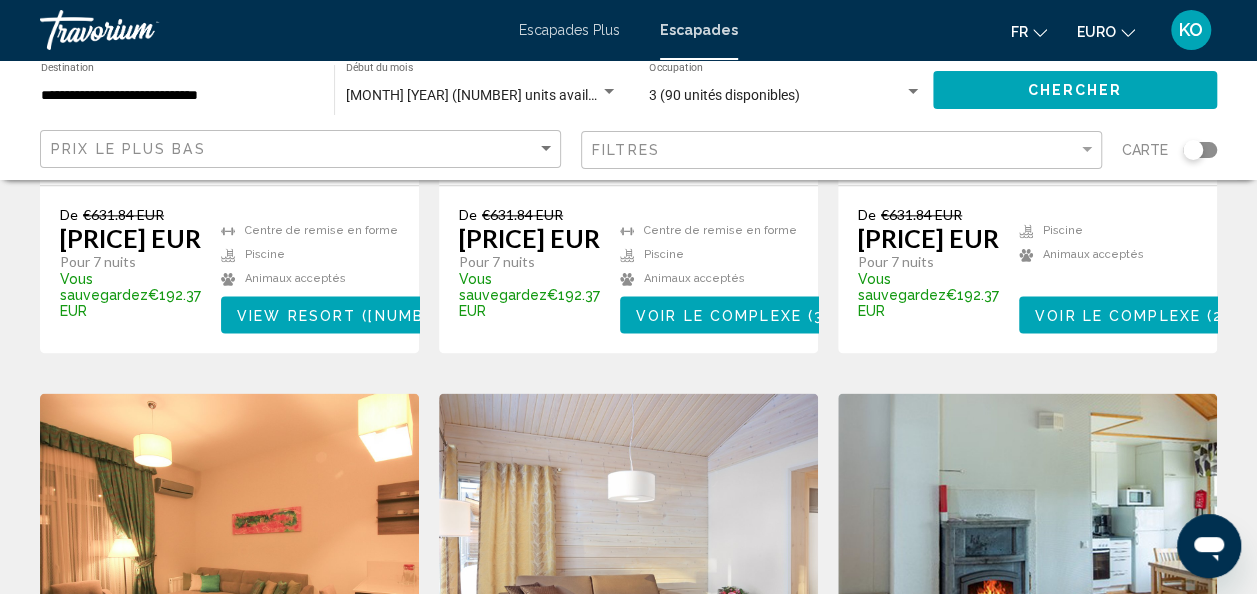 scroll, scrollTop: 1375, scrollLeft: 0, axis: vertical 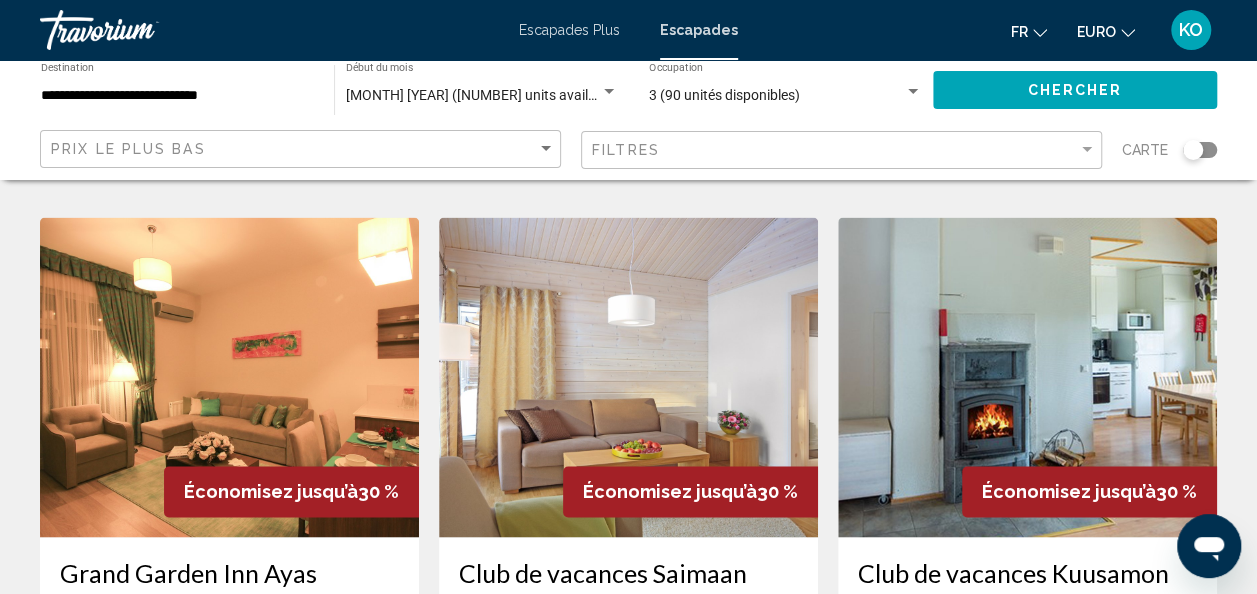 click at bounding box center (628, 377) 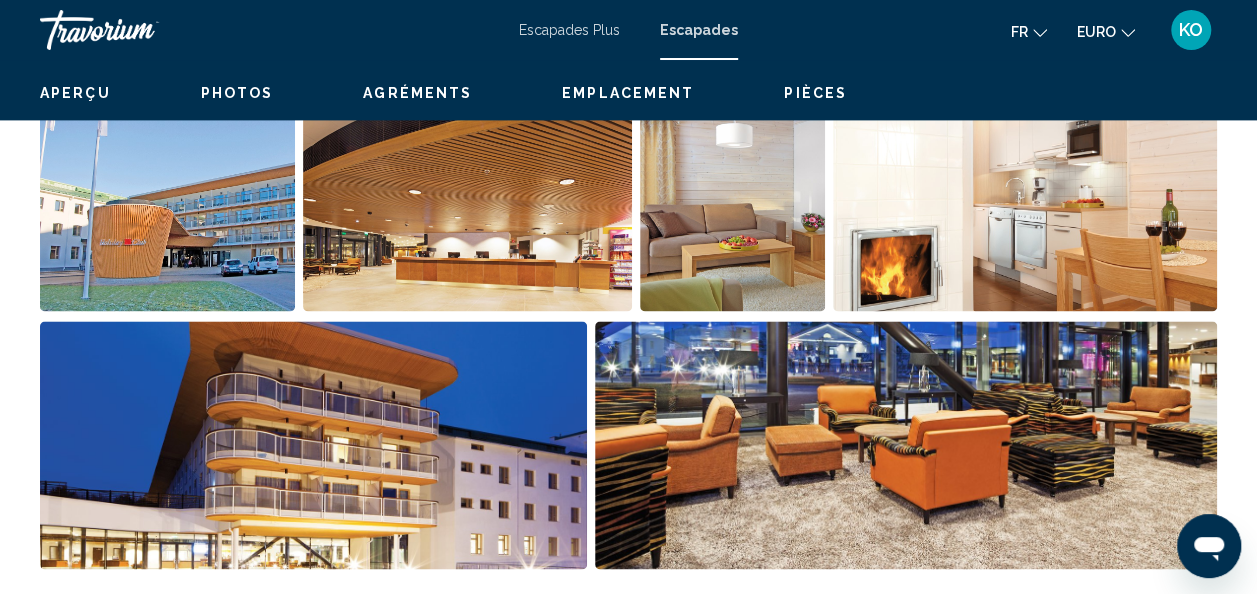 scroll, scrollTop: 238, scrollLeft: 0, axis: vertical 